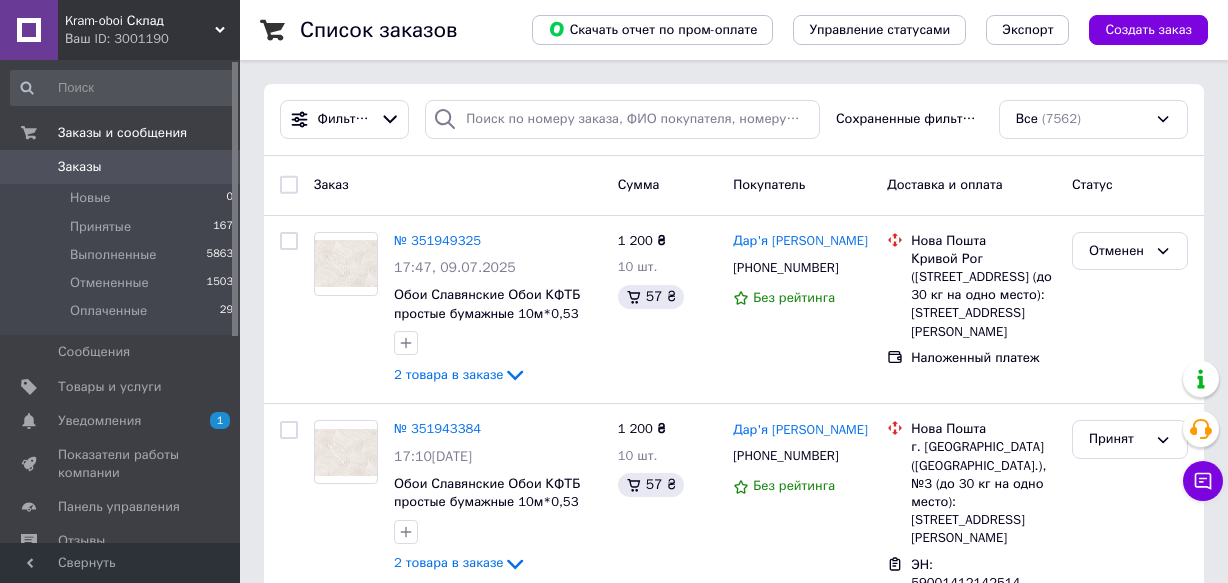 scroll, scrollTop: 0, scrollLeft: 0, axis: both 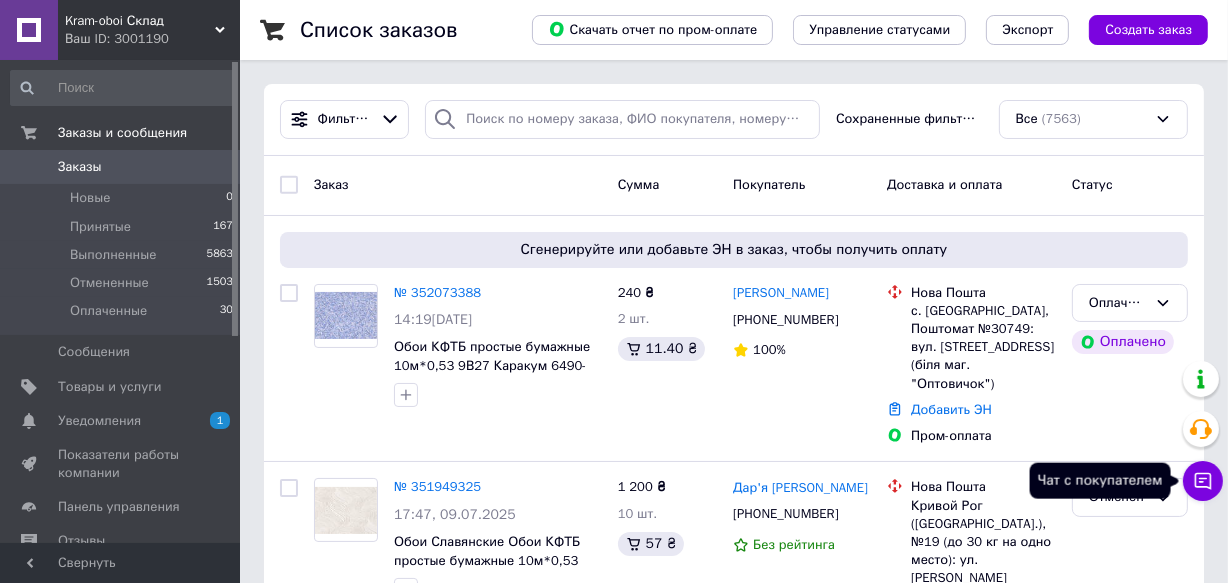 click on "Чат с покупателем" at bounding box center (1203, 481) 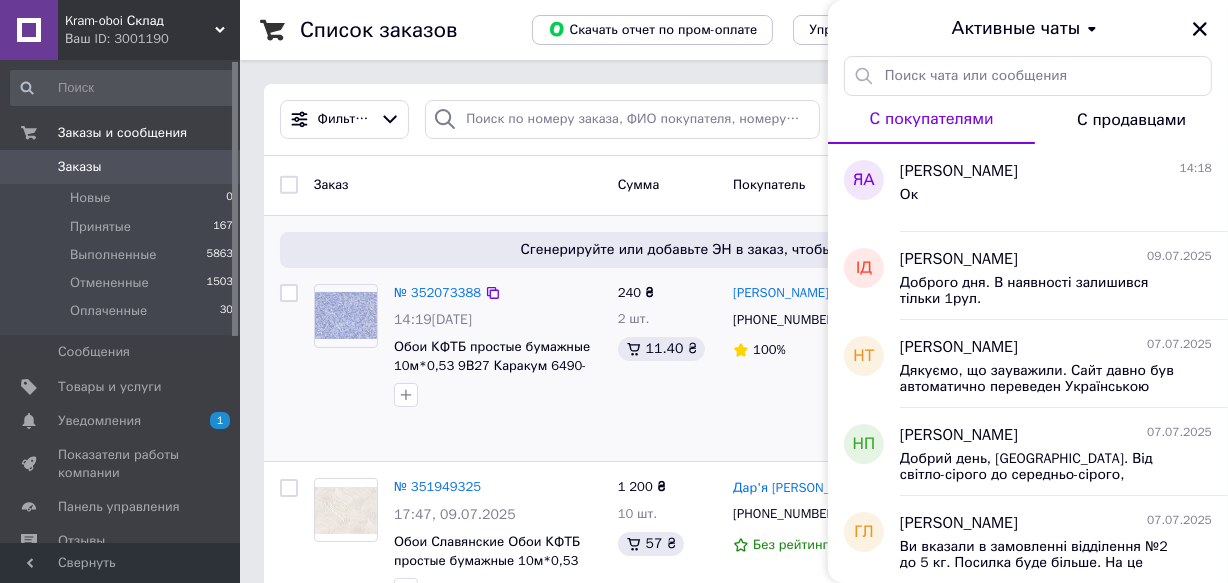 click on "№ 352073388" at bounding box center (498, 293) 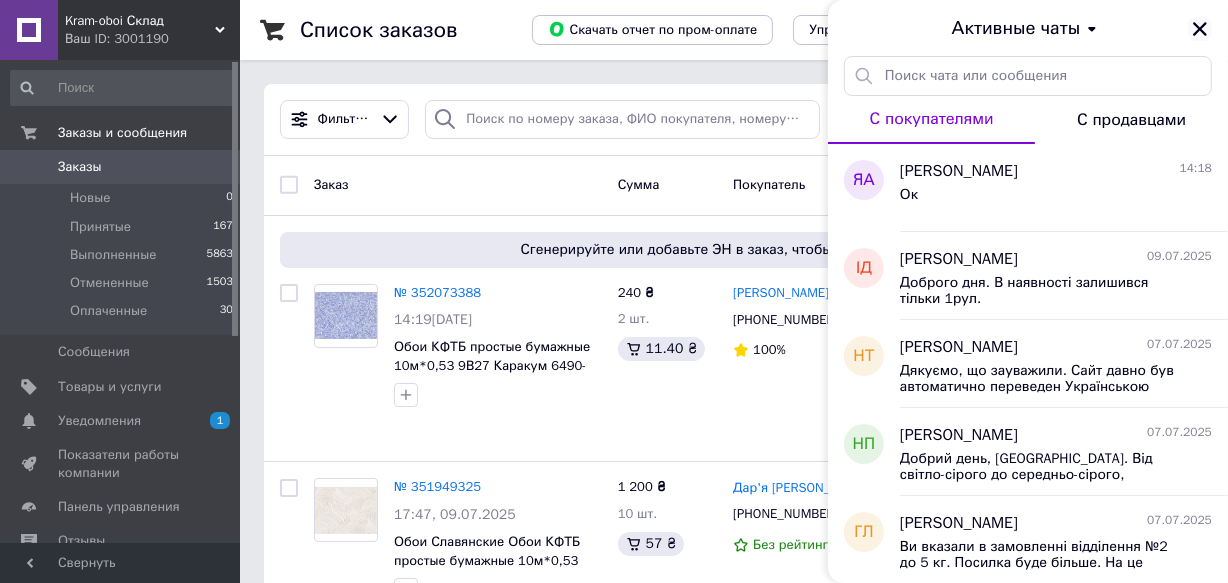 click 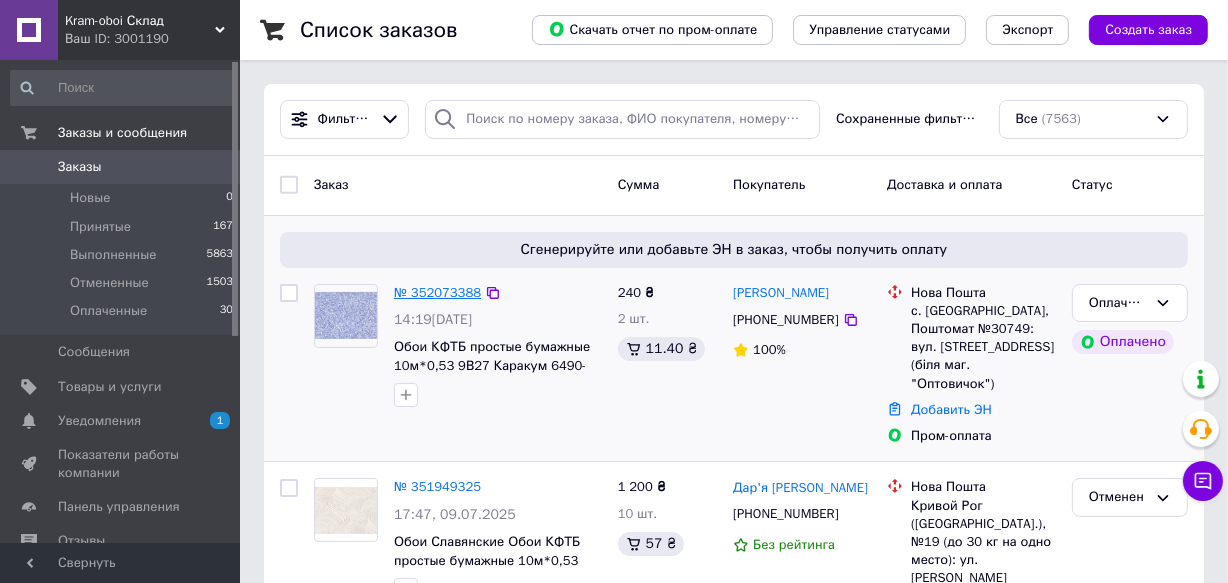click on "№ 352073388" at bounding box center [437, 292] 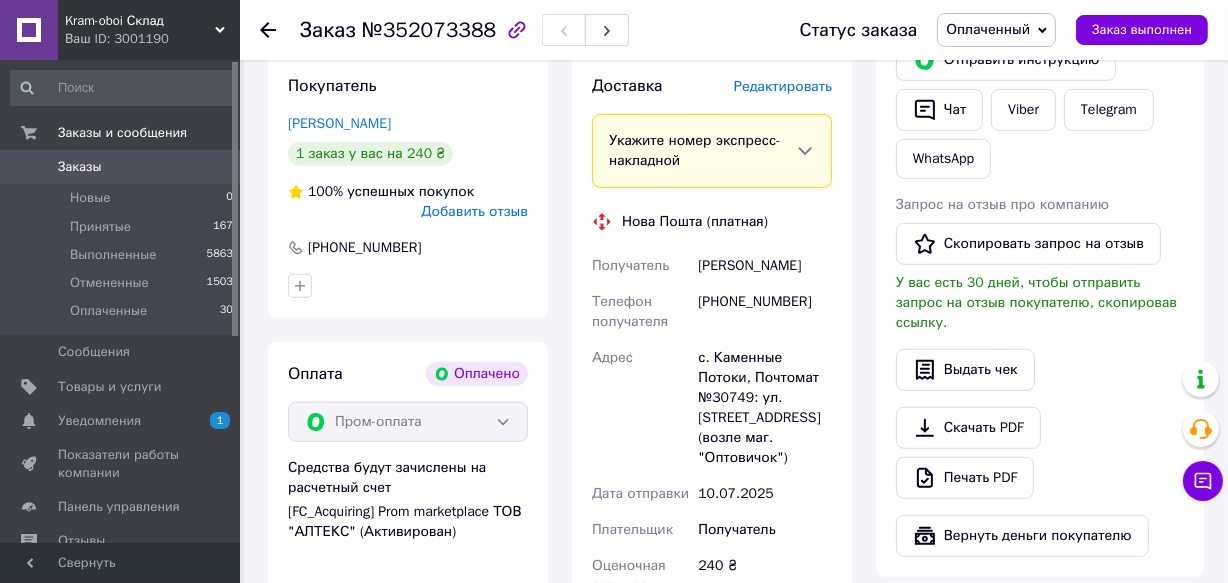 scroll, scrollTop: 727, scrollLeft: 0, axis: vertical 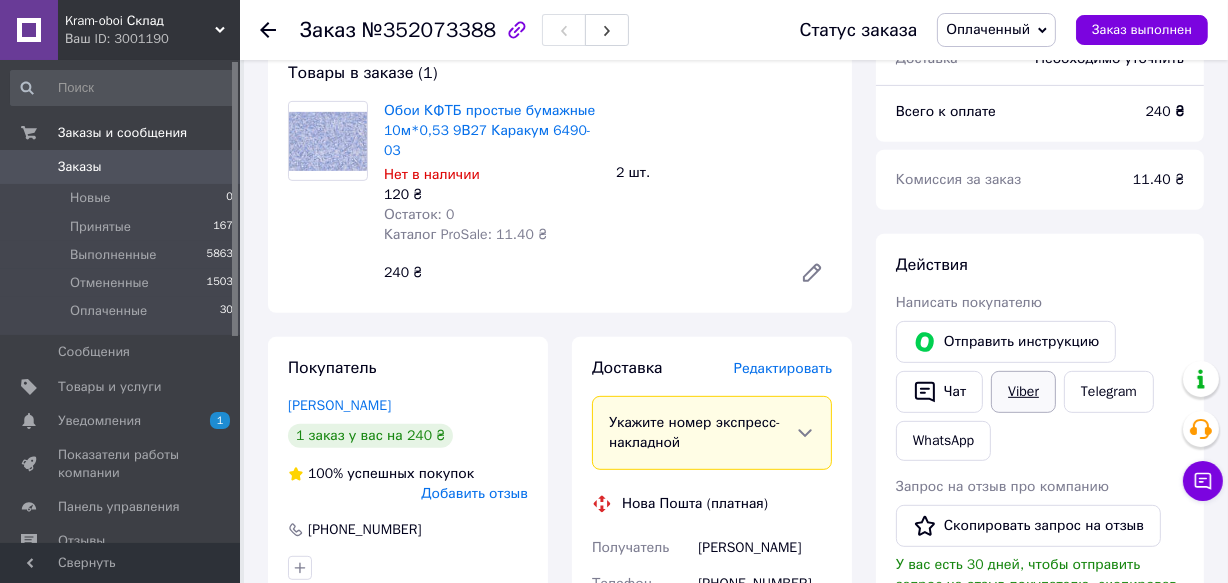click on "Viber" at bounding box center (1023, 392) 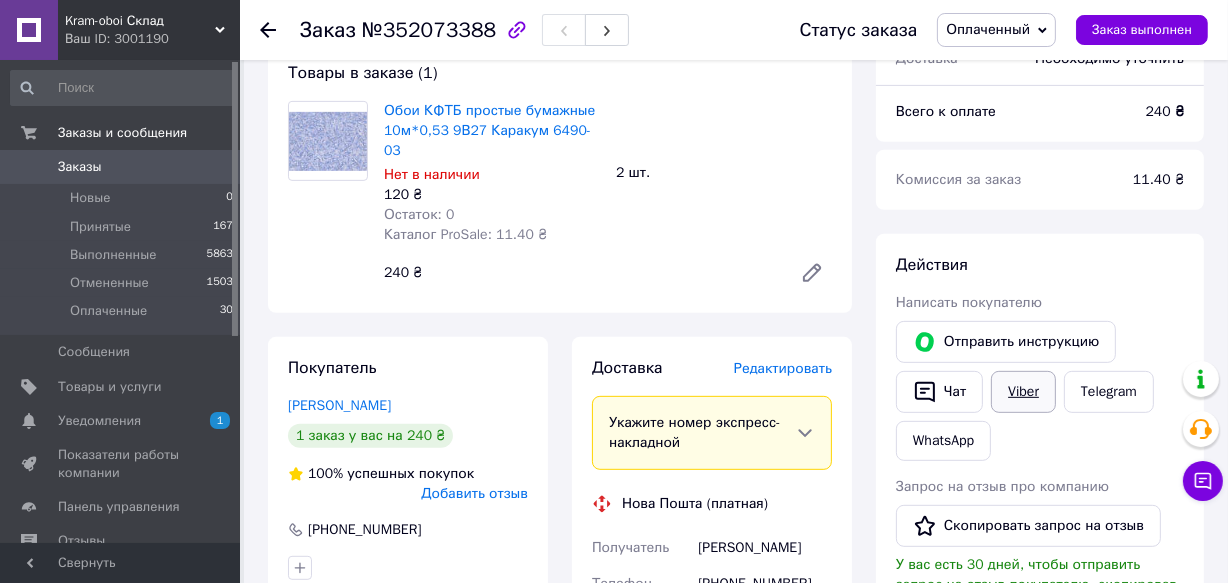 click on "Viber" at bounding box center (1023, 392) 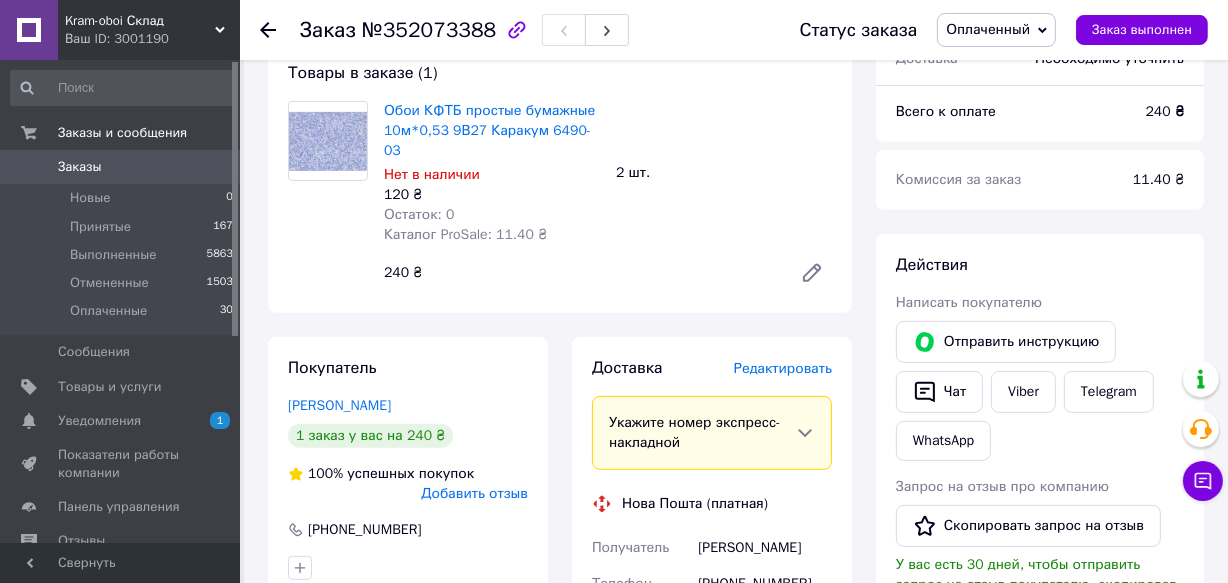 click on "Покупатель Бассараб Анна 1 заказ у вас на 240 ₴ 100%   успешных покупок Добавить отзыв +380500465521" at bounding box center [408, 468] 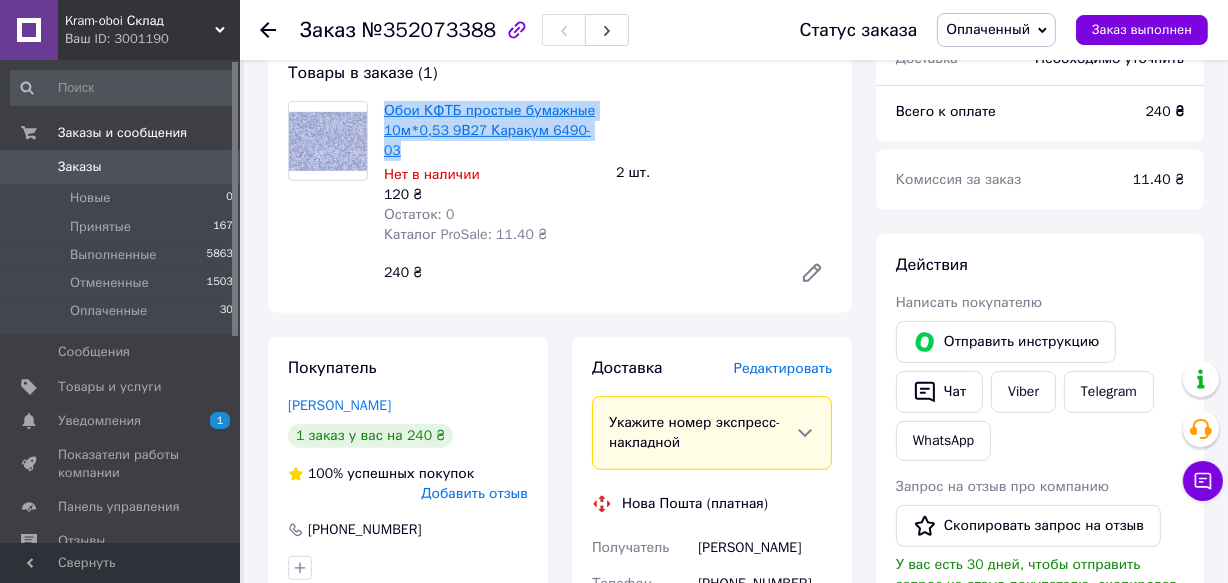 drag, startPoint x: 590, startPoint y: 130, endPoint x: 384, endPoint y: 112, distance: 206.78491 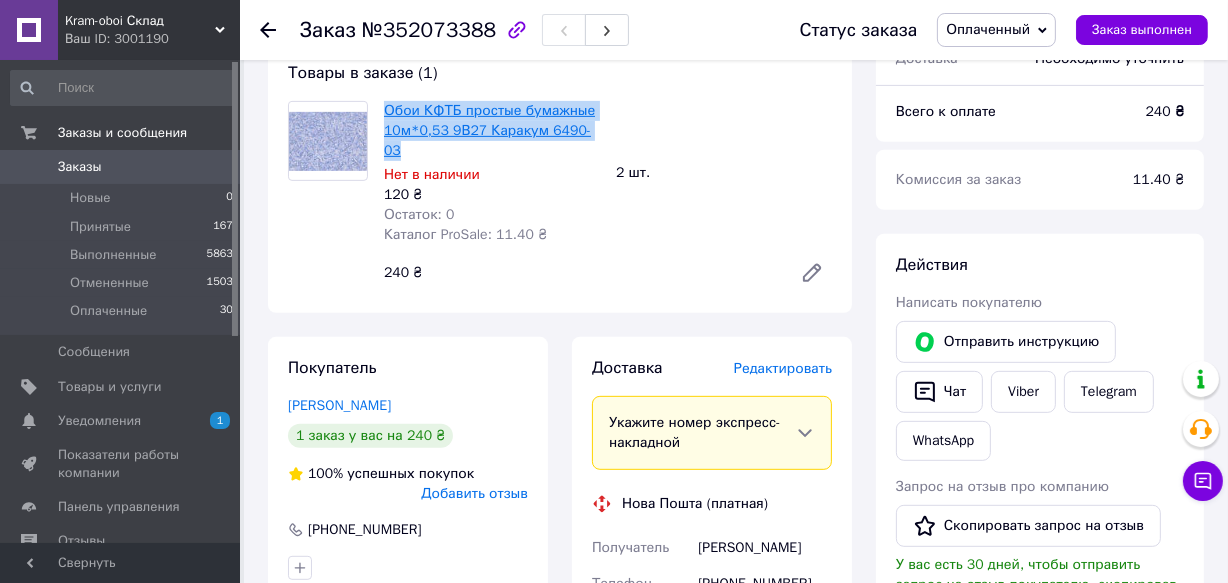 copy on "Обои КФТБ простые бумажные 10м*0,53 9В27 Каракум 6490-03" 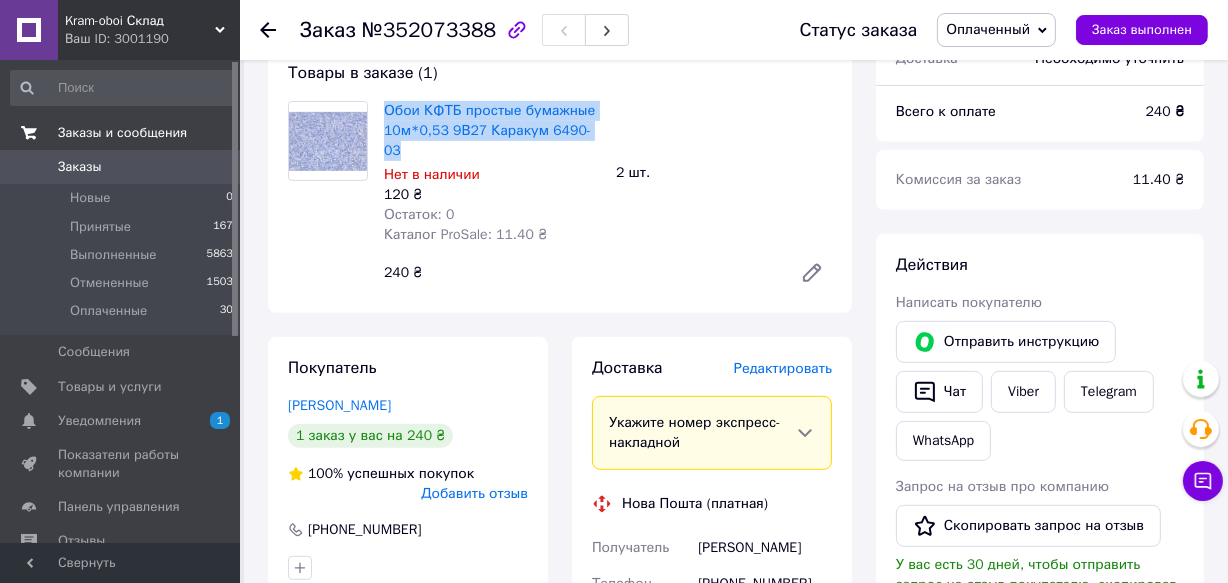 click on "Заказы и сообщения" at bounding box center (122, 133) 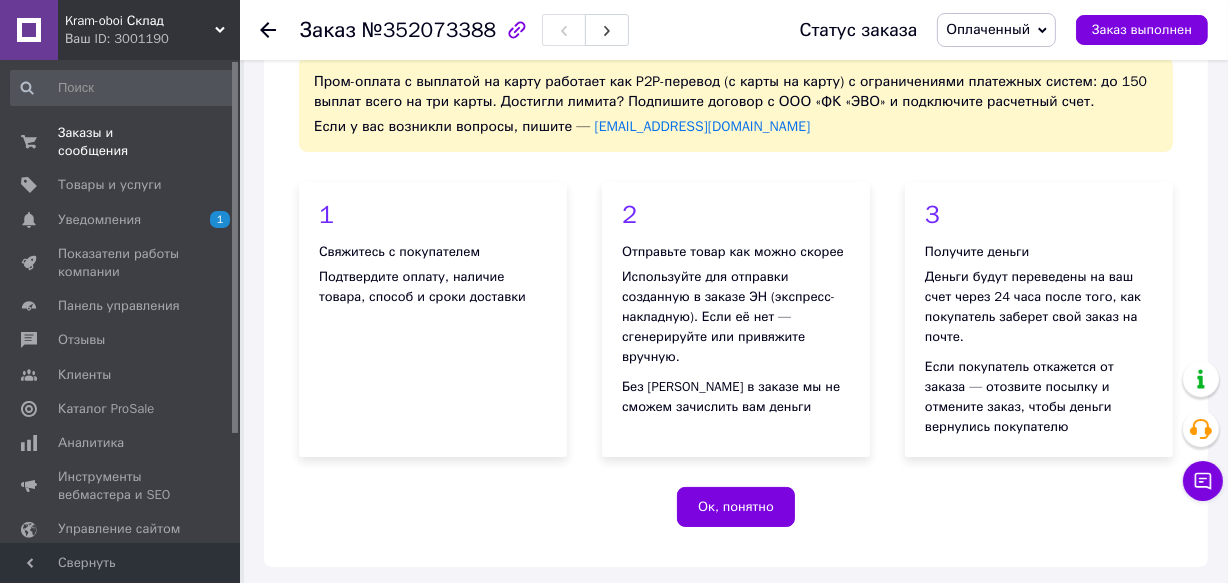scroll, scrollTop: 0, scrollLeft: 0, axis: both 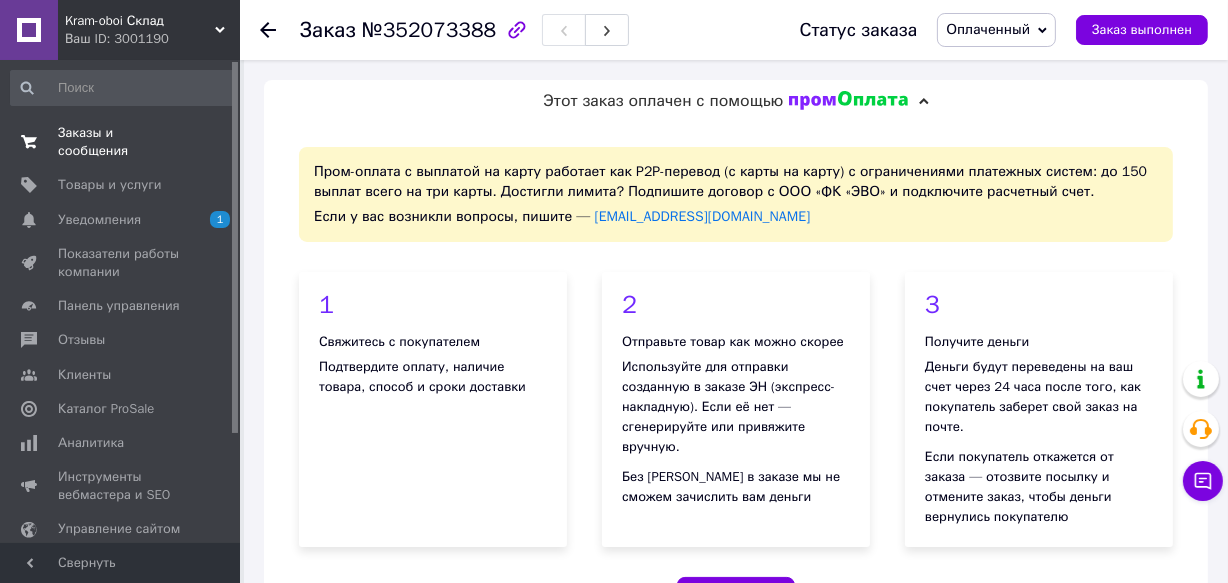 click on "Заказы и сообщения" at bounding box center (121, 142) 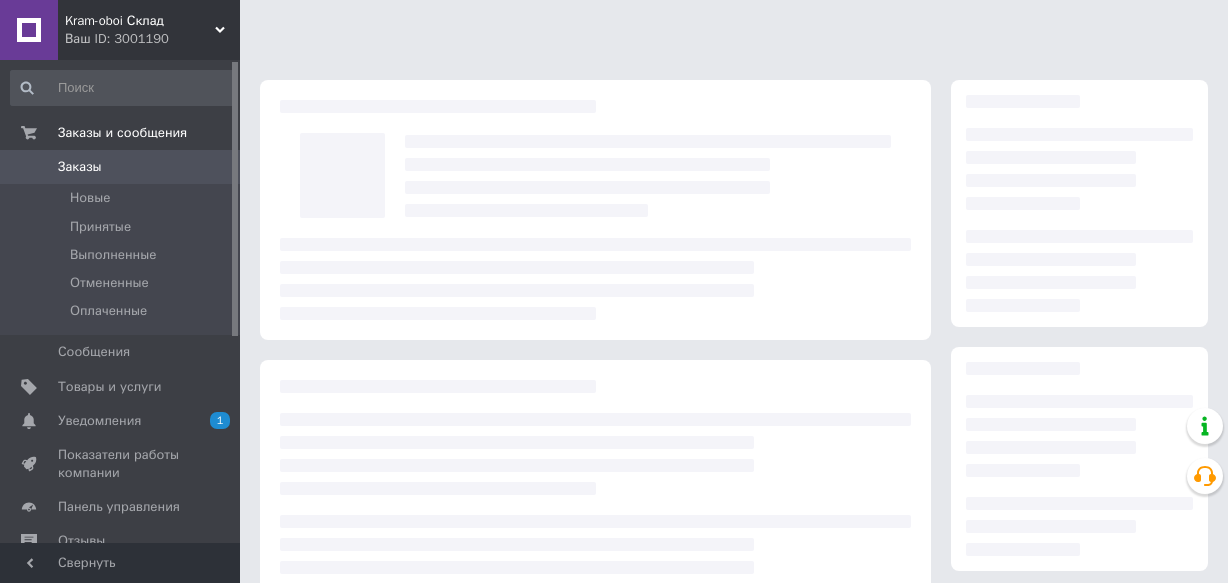 scroll, scrollTop: 0, scrollLeft: 0, axis: both 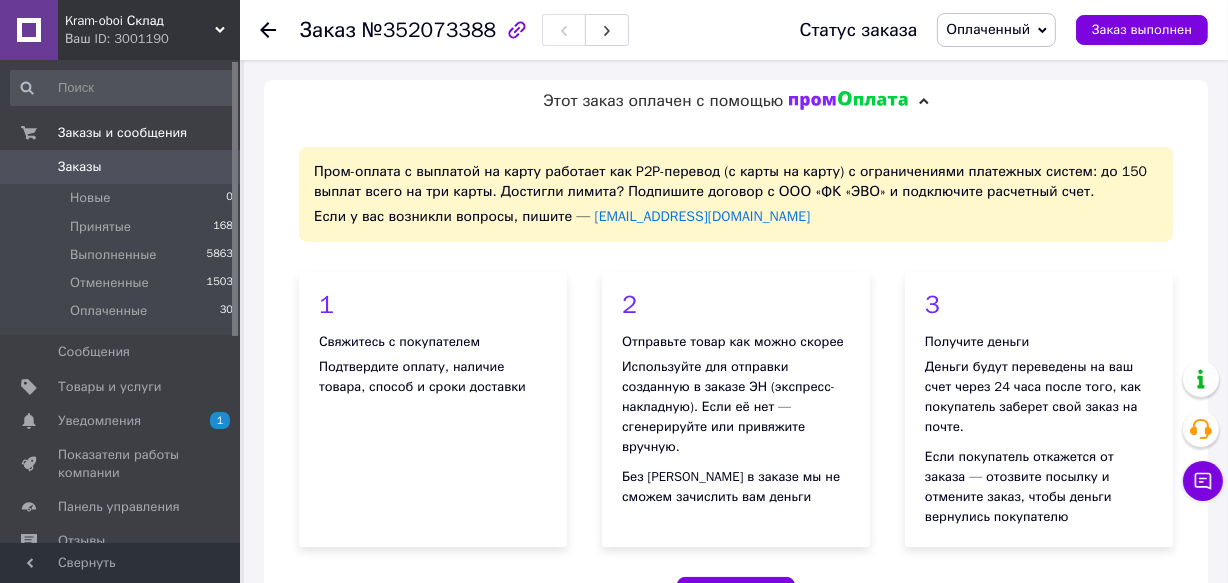 click on "Заказы" at bounding box center [80, 167] 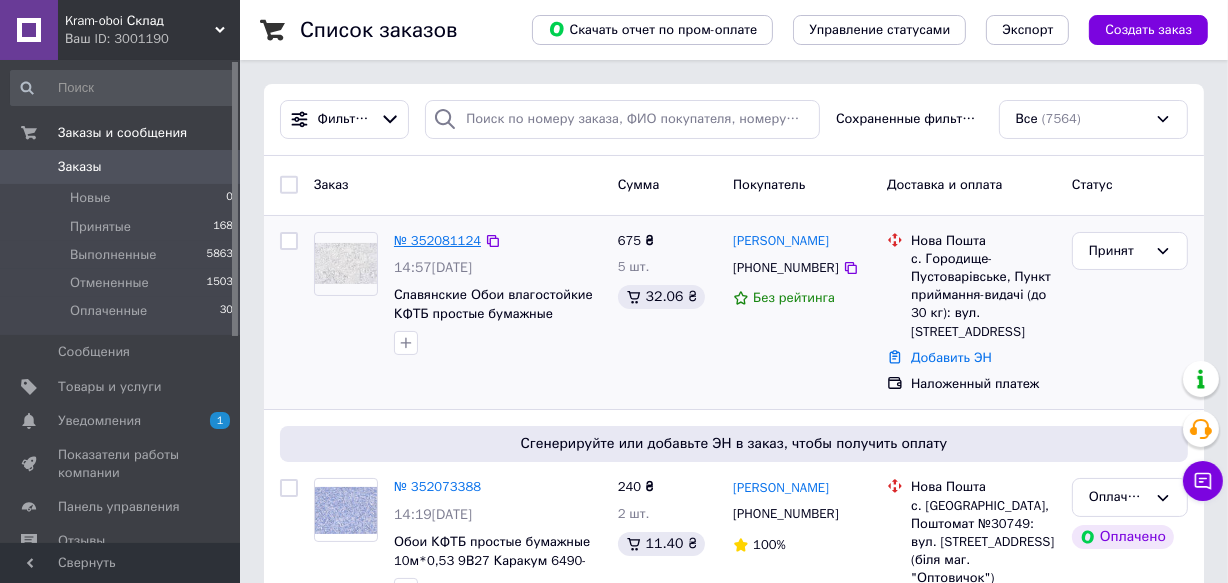 click on "№ 352081124" at bounding box center [437, 240] 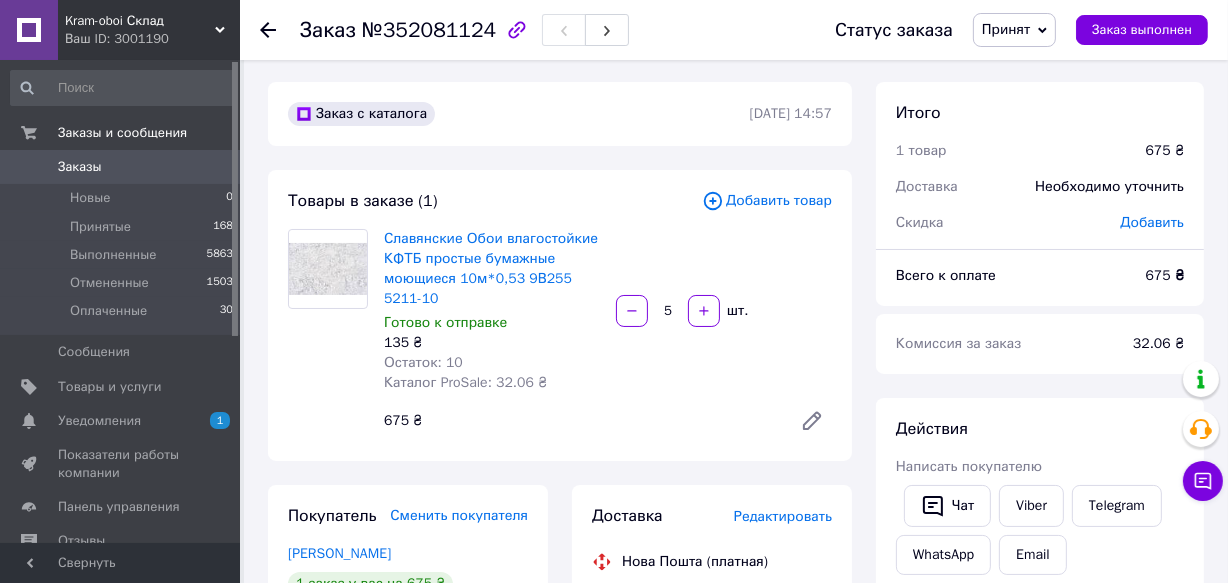 scroll, scrollTop: 0, scrollLeft: 0, axis: both 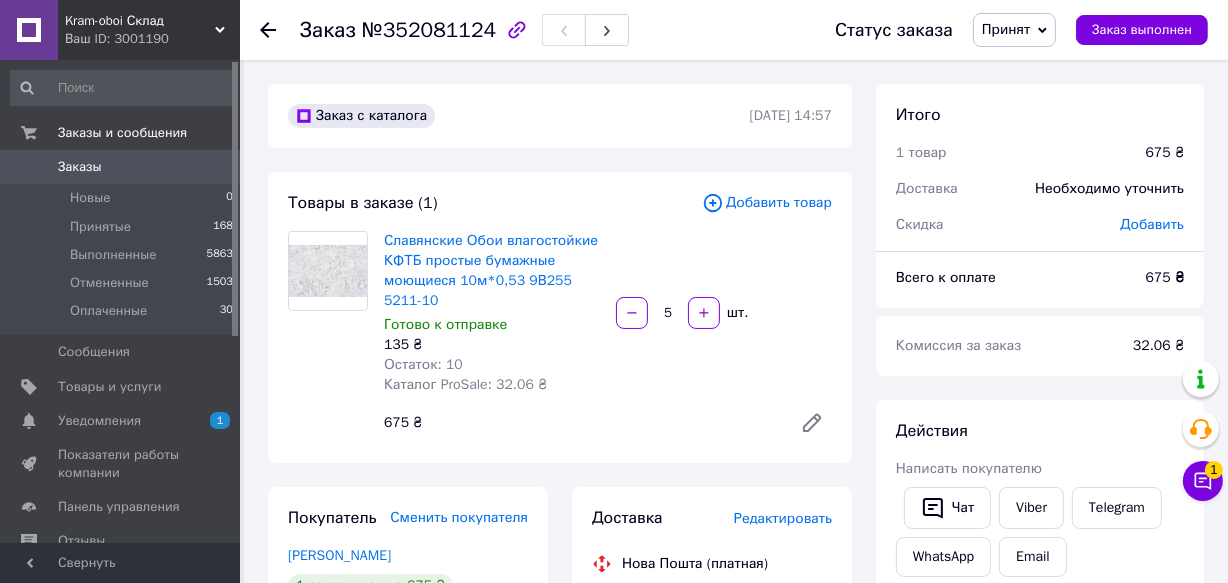 click on "Заказы" at bounding box center [80, 167] 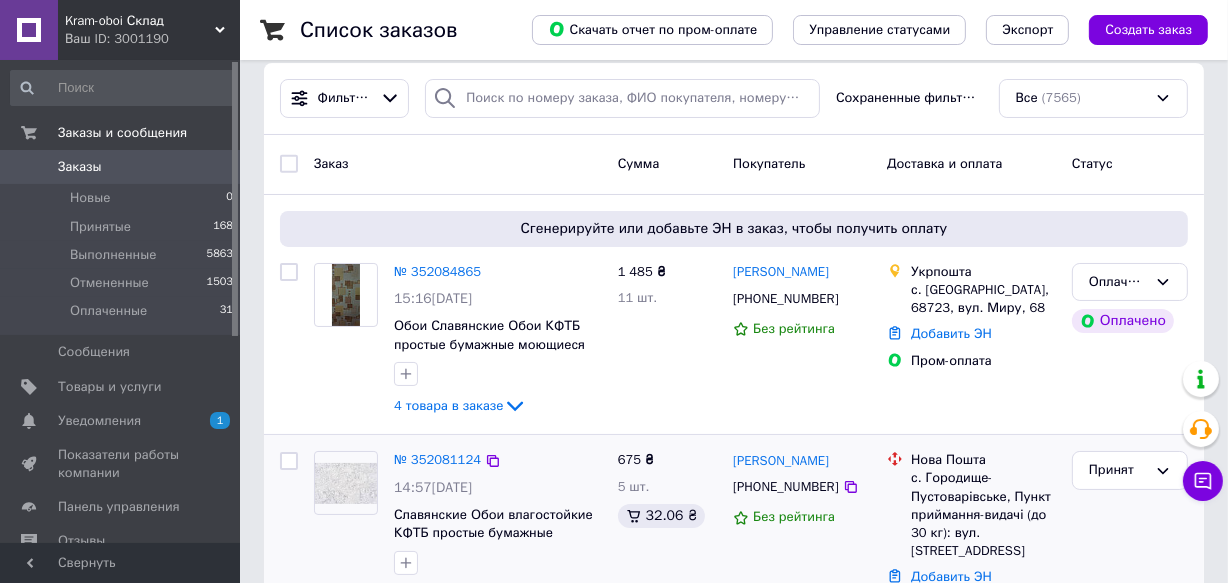 scroll, scrollTop: 0, scrollLeft: 0, axis: both 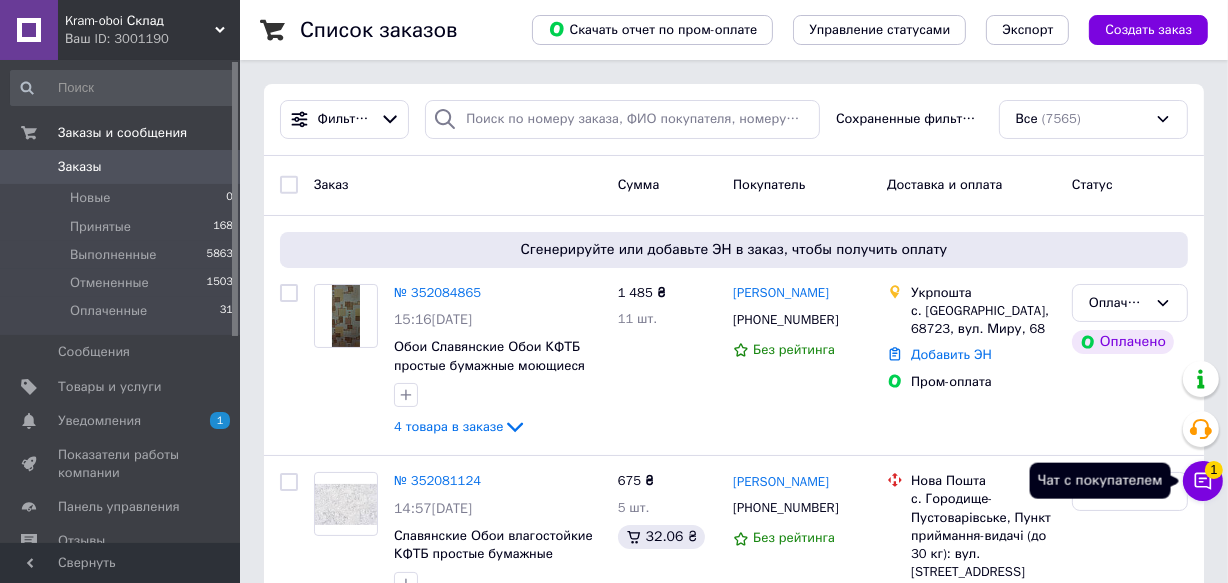 click 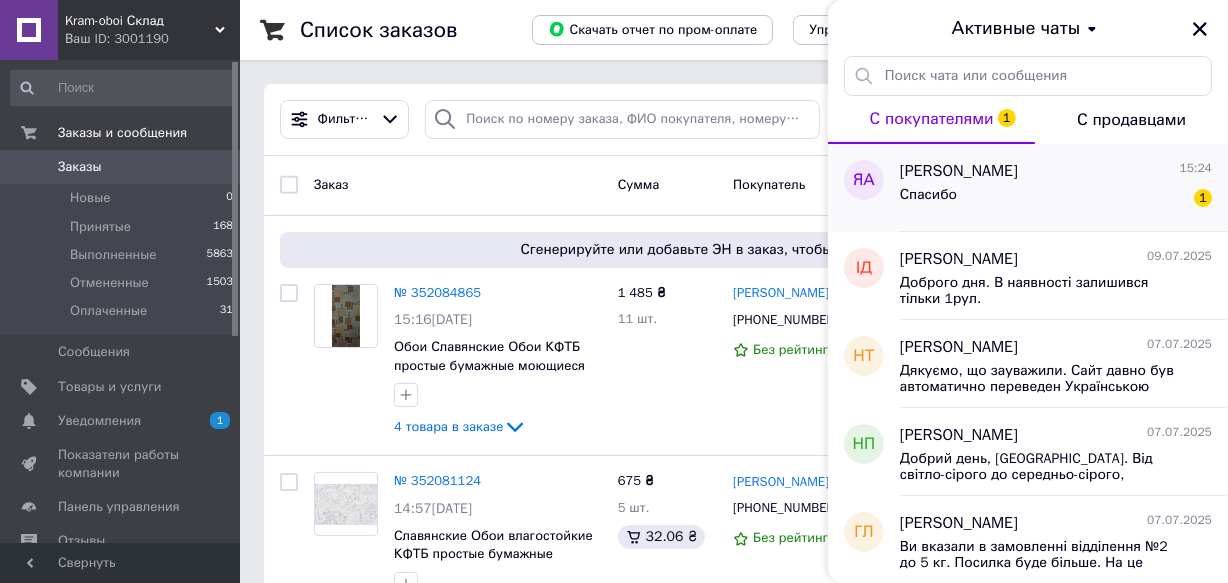 click on "[PERSON_NAME]" at bounding box center [959, 171] 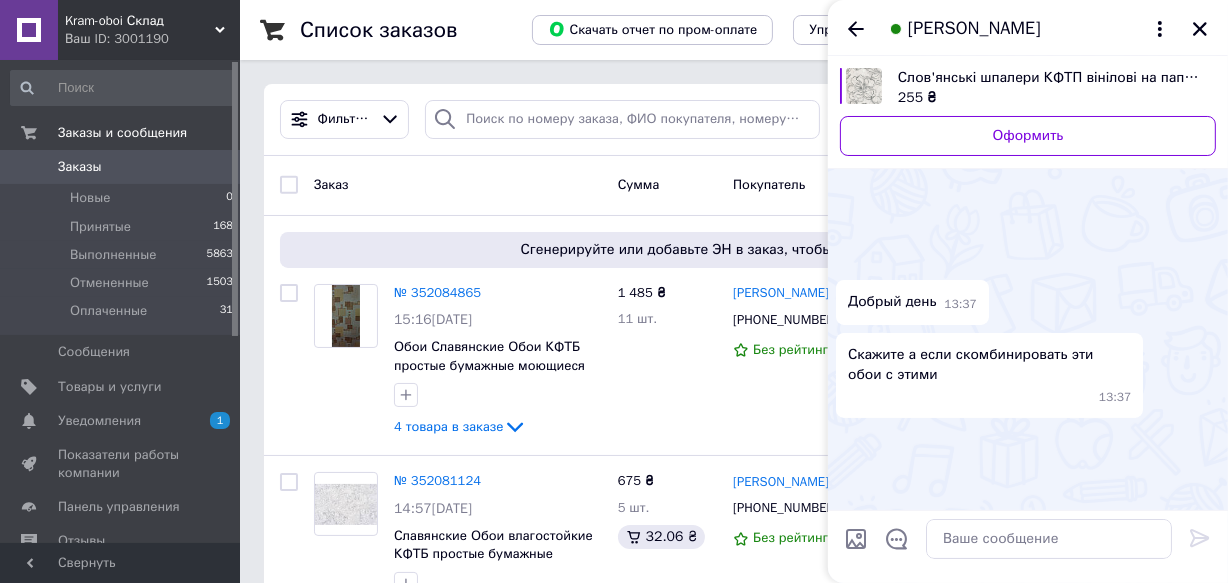 scroll, scrollTop: 805, scrollLeft: 0, axis: vertical 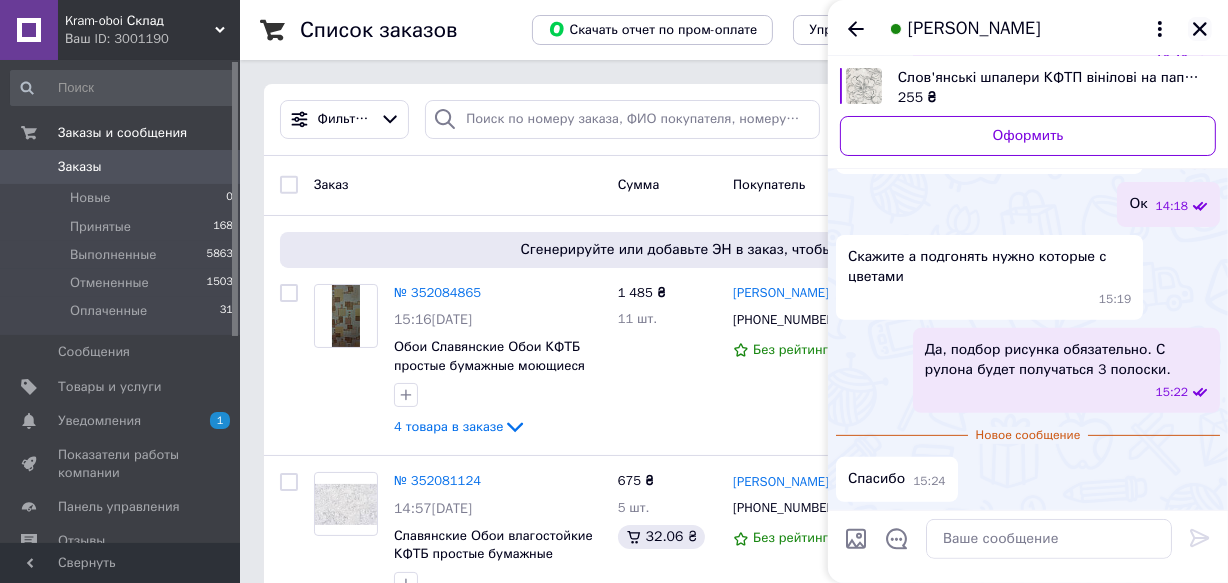 click 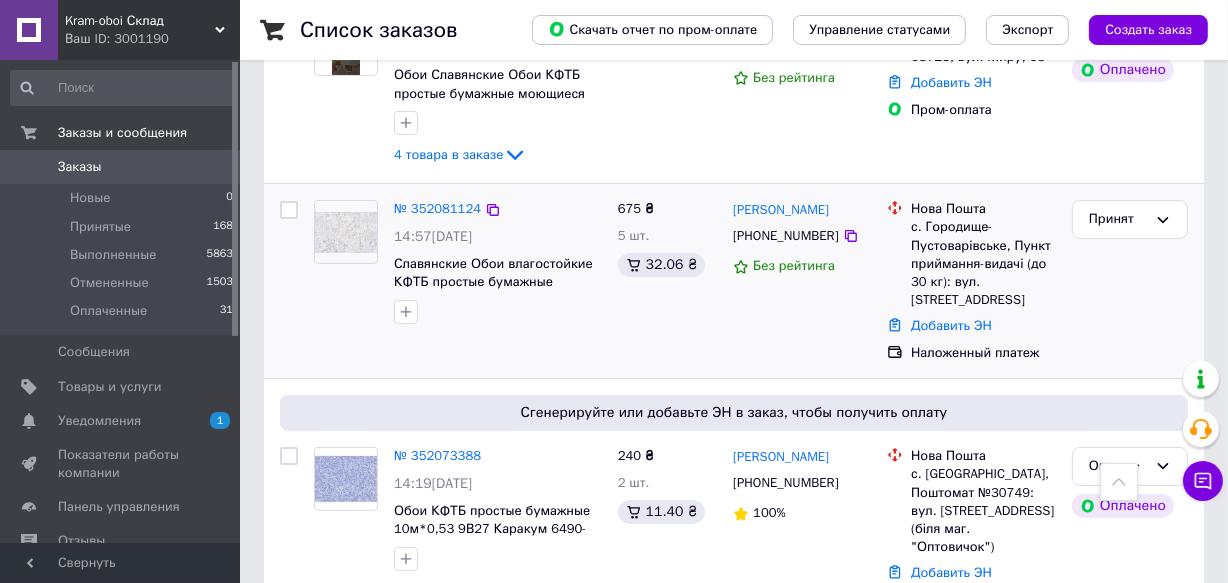 scroll, scrollTop: 181, scrollLeft: 0, axis: vertical 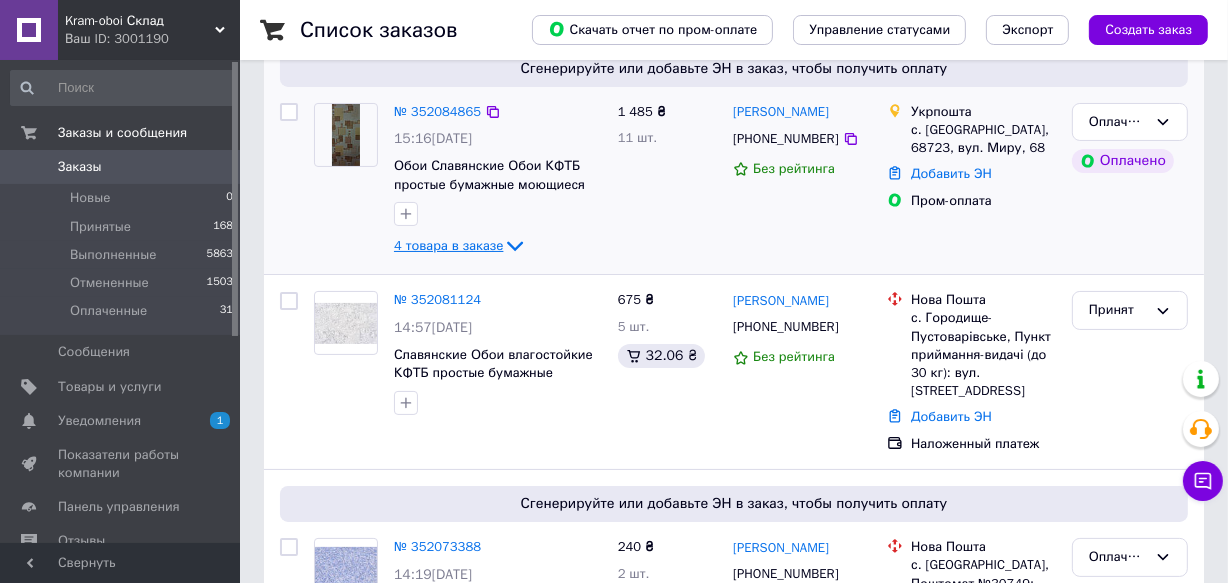 click 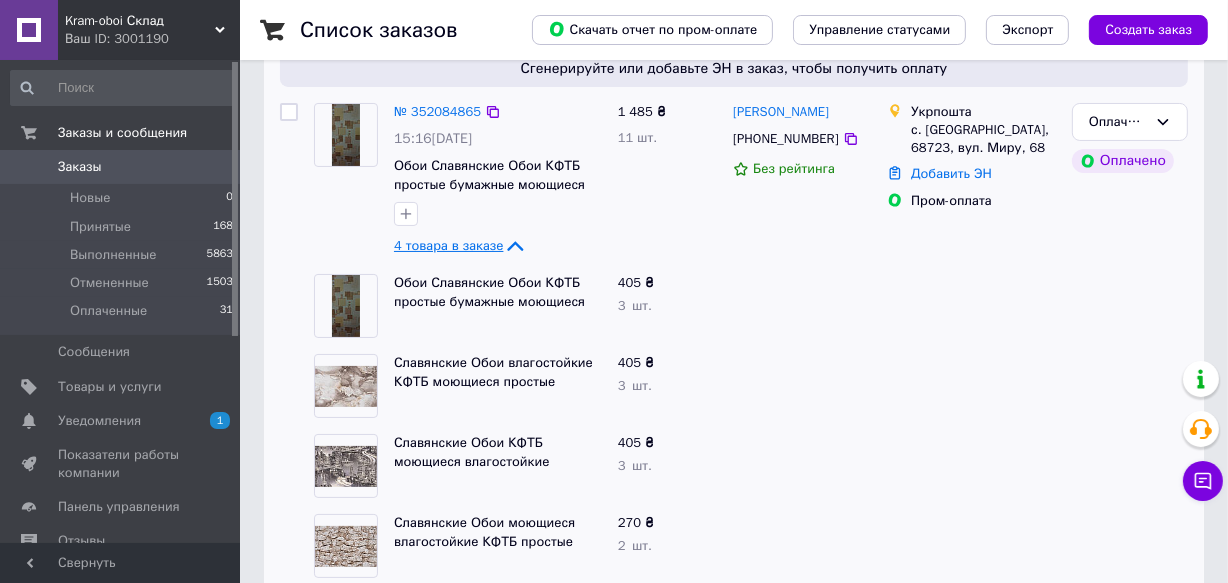 scroll, scrollTop: 0, scrollLeft: 0, axis: both 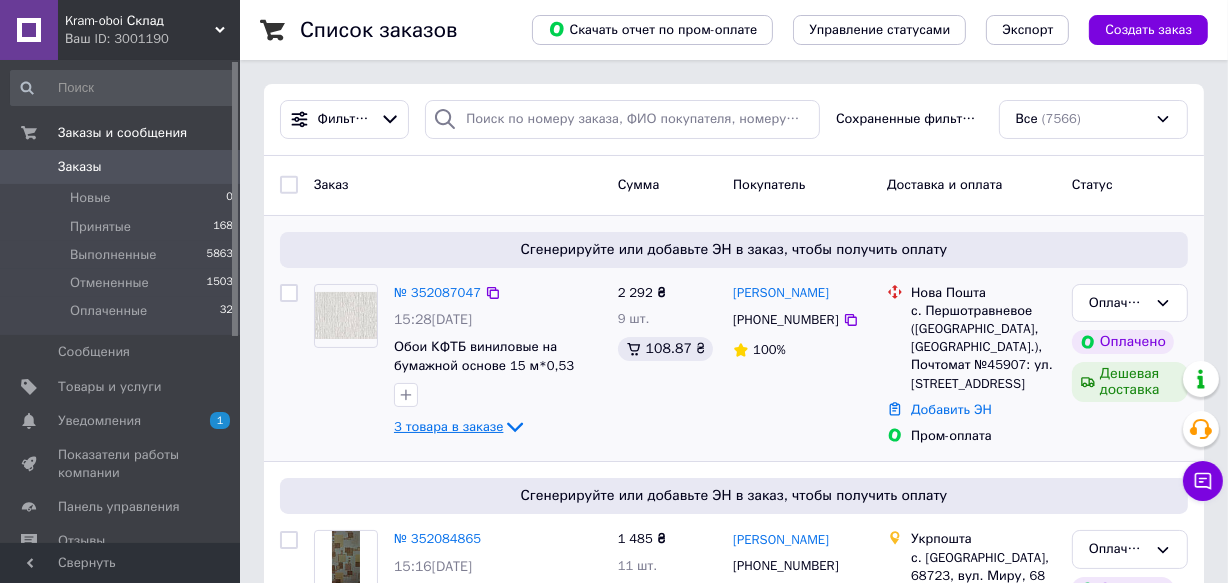 click 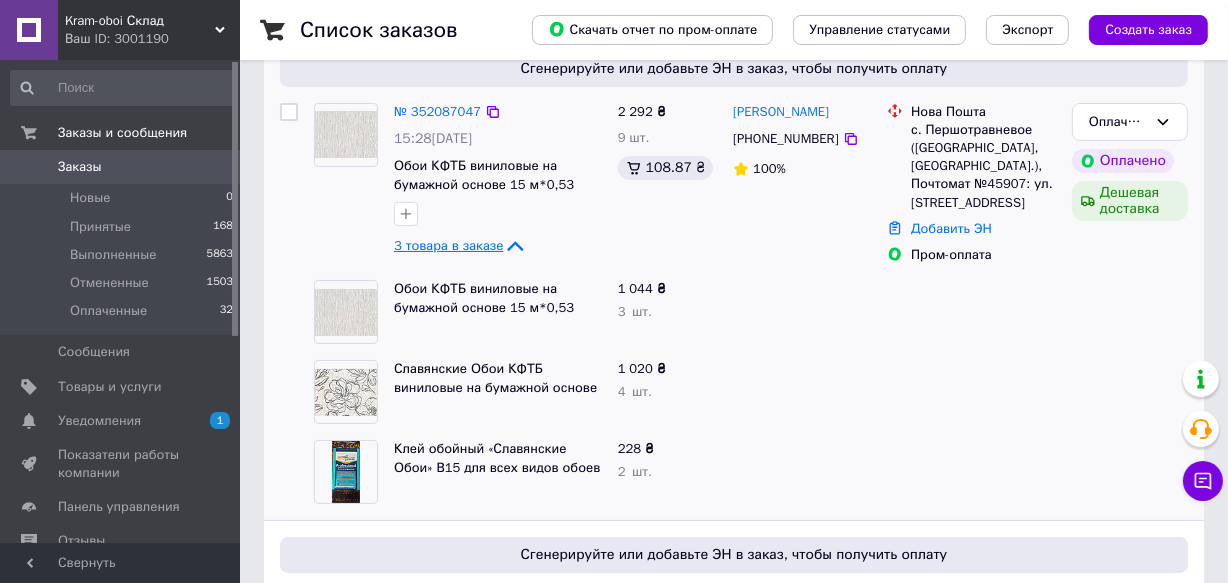scroll, scrollTop: 90, scrollLeft: 0, axis: vertical 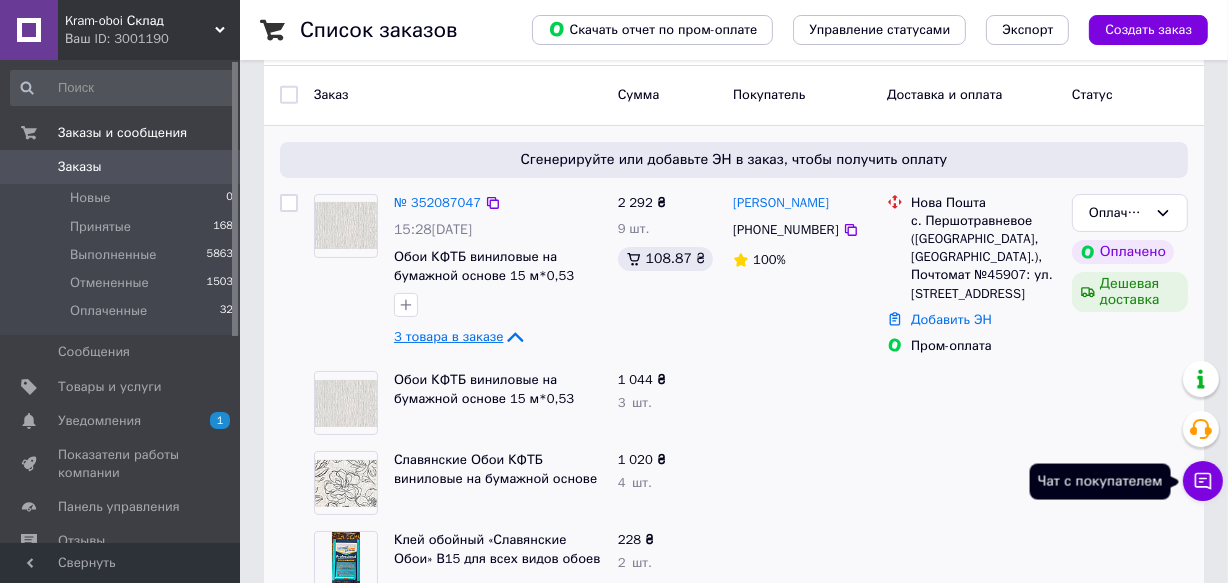click 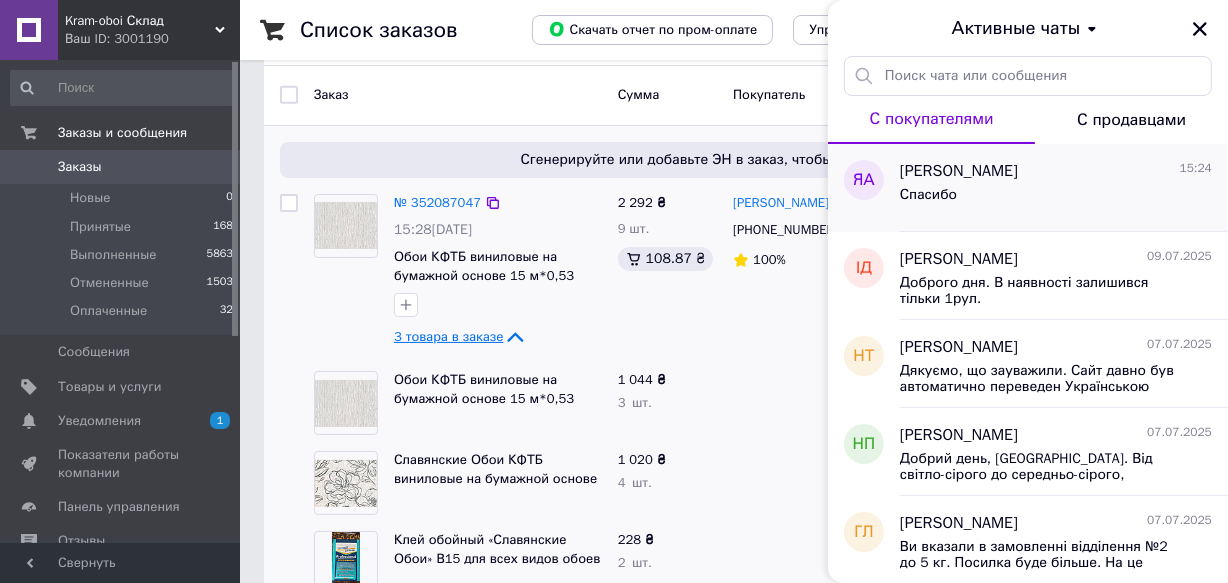 click on "яна акдаг 15:24" at bounding box center (1056, 171) 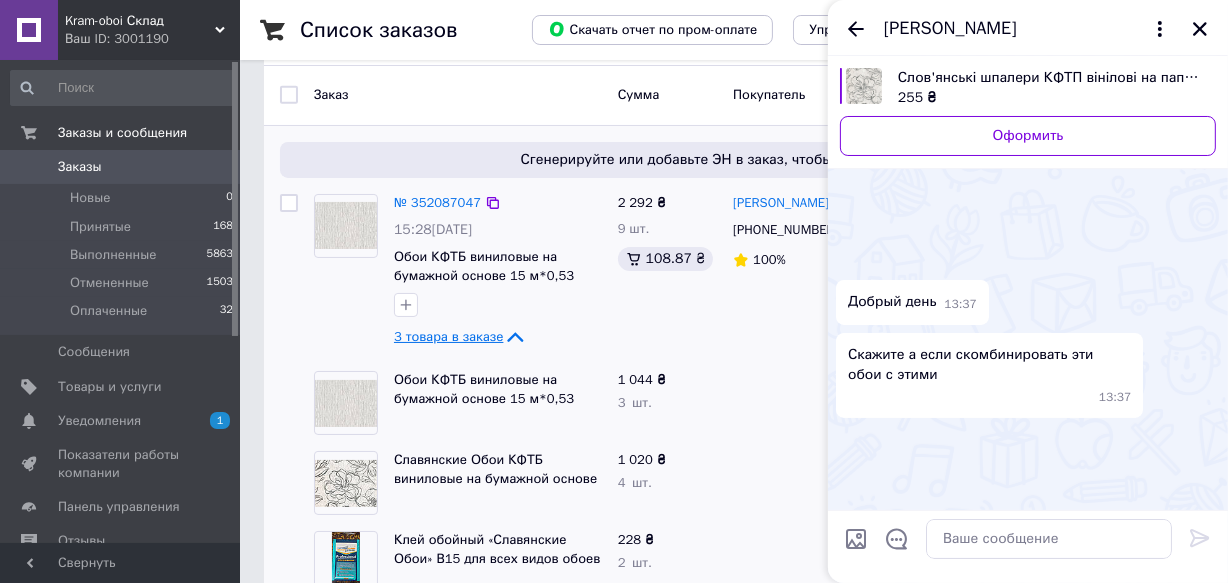 scroll, scrollTop: 769, scrollLeft: 0, axis: vertical 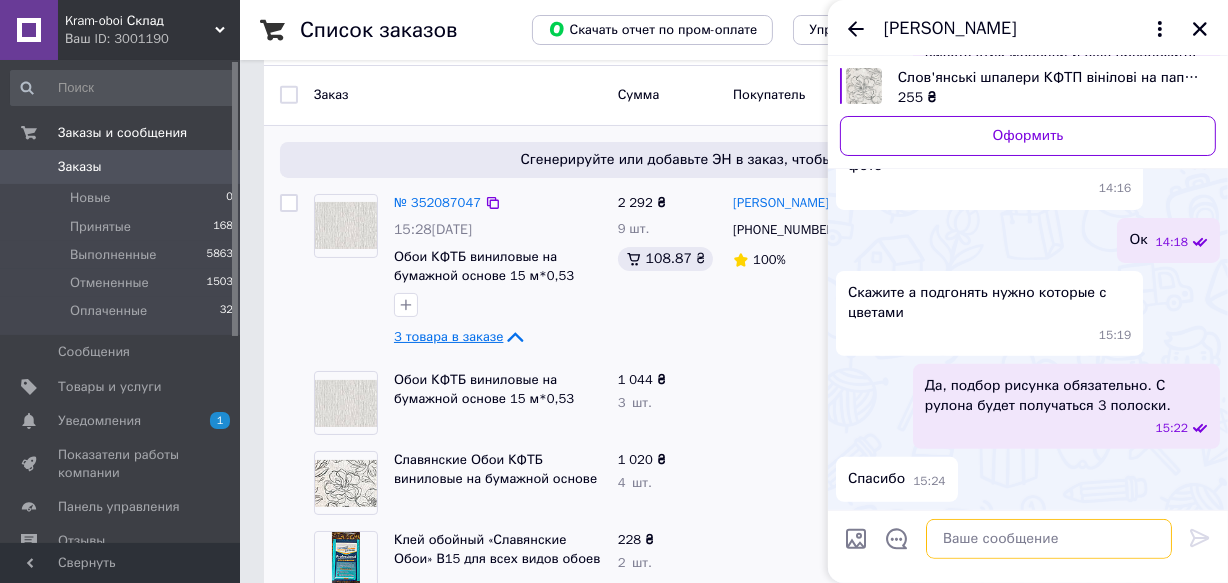 click at bounding box center (1049, 539) 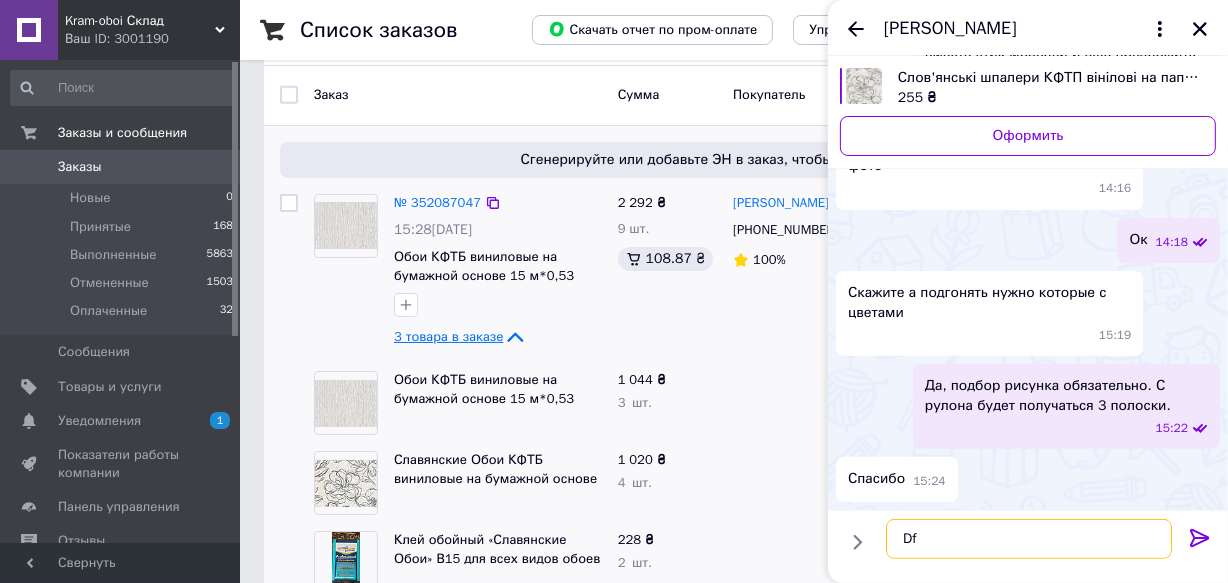 type on "D" 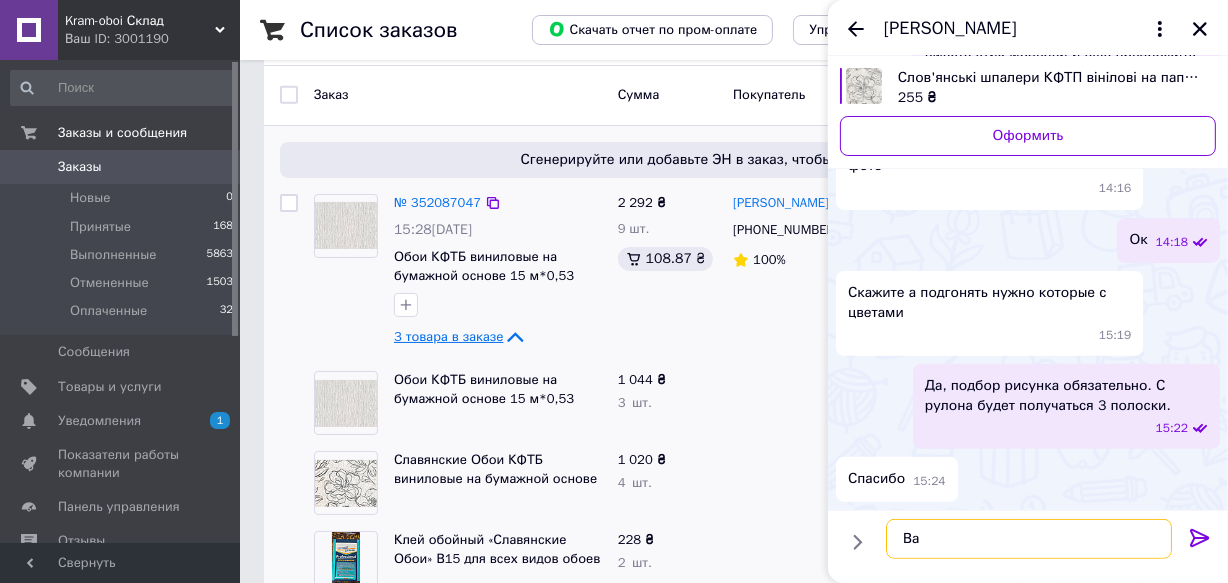 click on "Ва" at bounding box center [1029, 539] 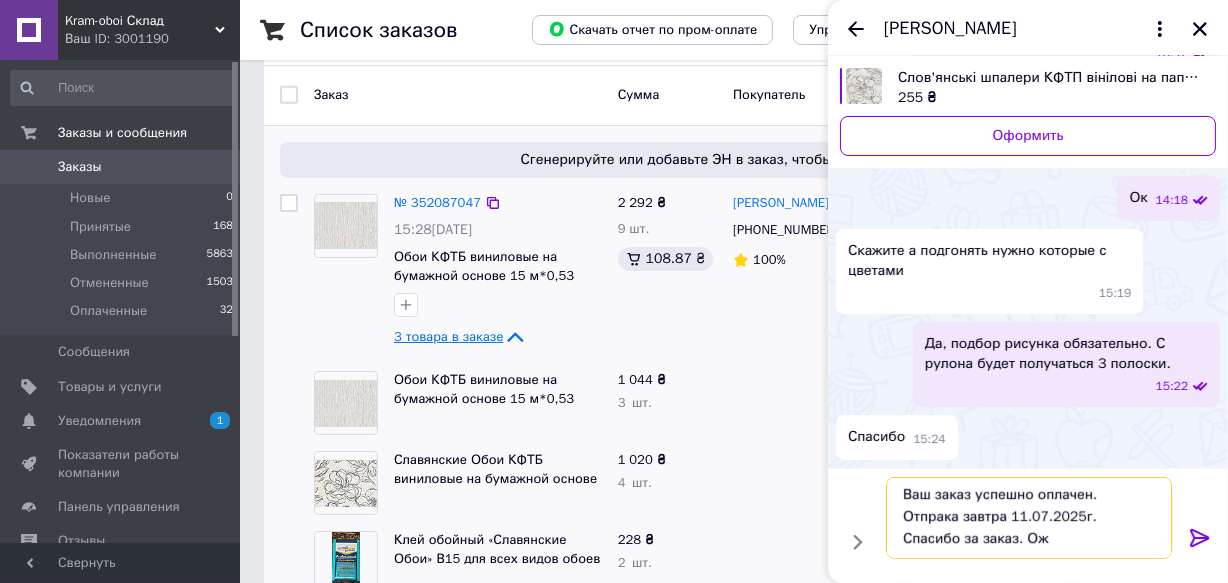 scroll, scrollTop: 1, scrollLeft: 0, axis: vertical 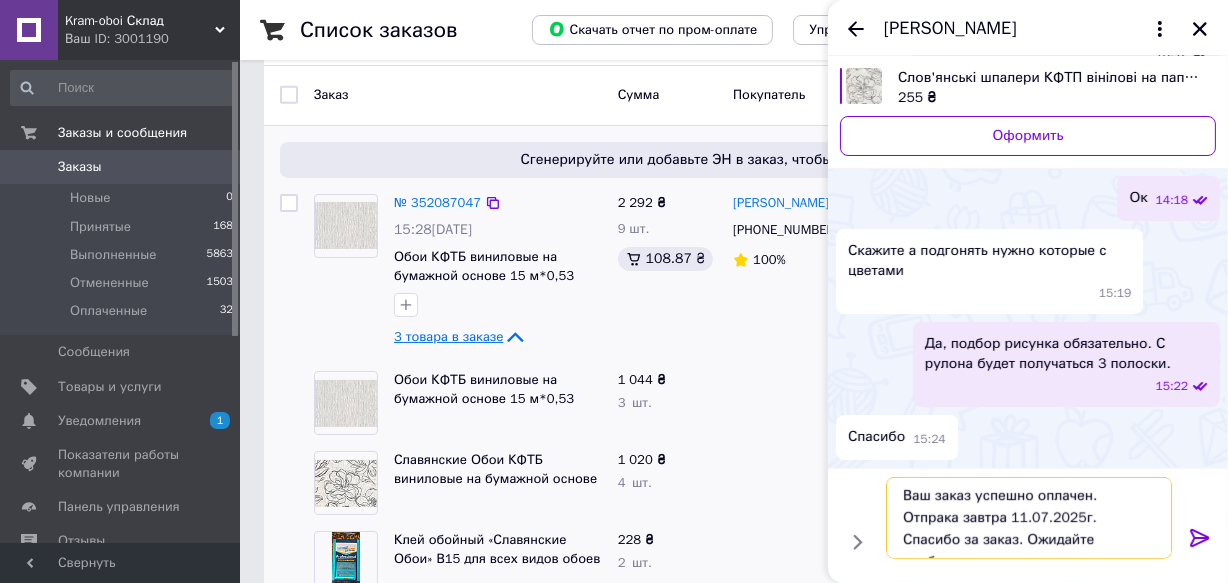 type on "Ваш заказ успешно оплачен. Отпрака завтра 11.07.2025г. Спасибо за заказ. Ожидайте сообщения про отправку." 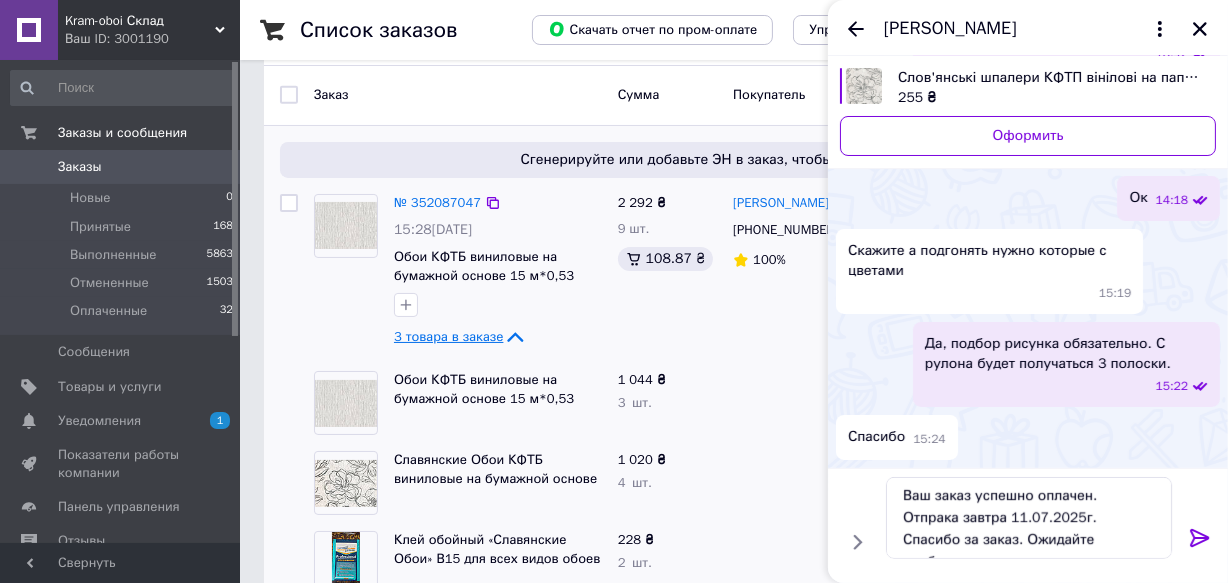 click 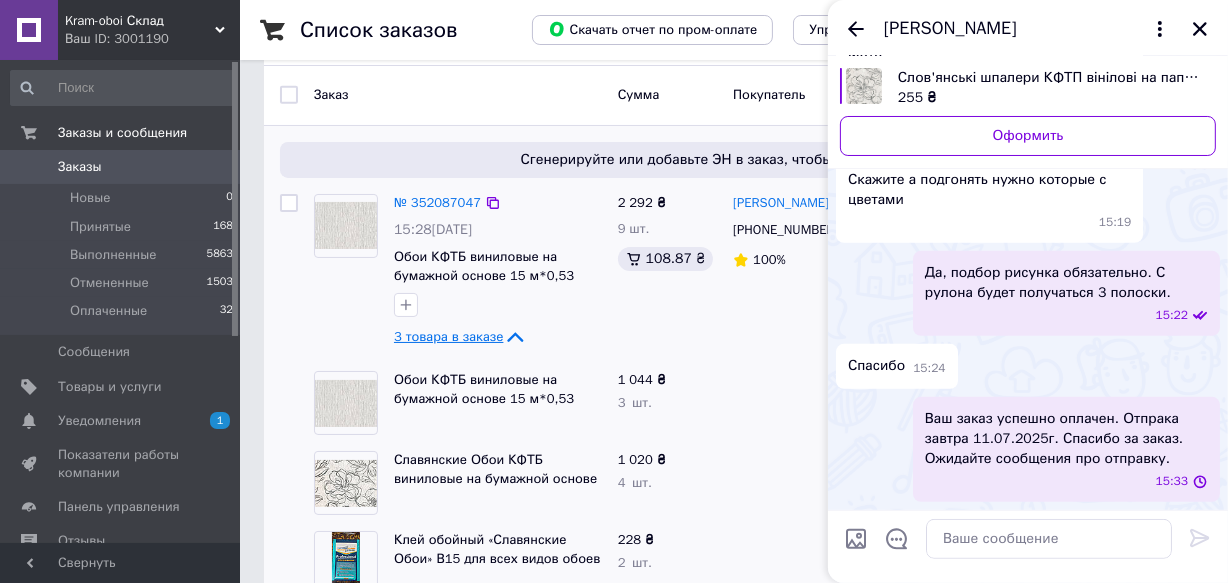 scroll, scrollTop: 0, scrollLeft: 0, axis: both 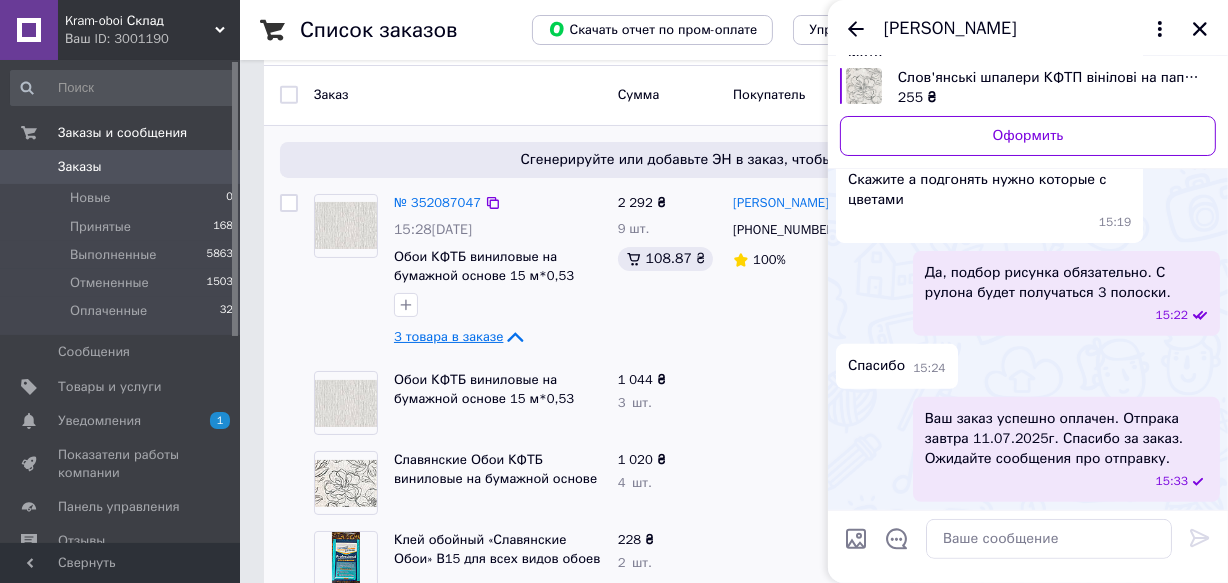 click on "Ваш заказ успешно оплачен. Отпрака завтра 11.07.2025г. Спасибо за заказ. Ожидайте сообщения про отправку." at bounding box center [1066, 439] 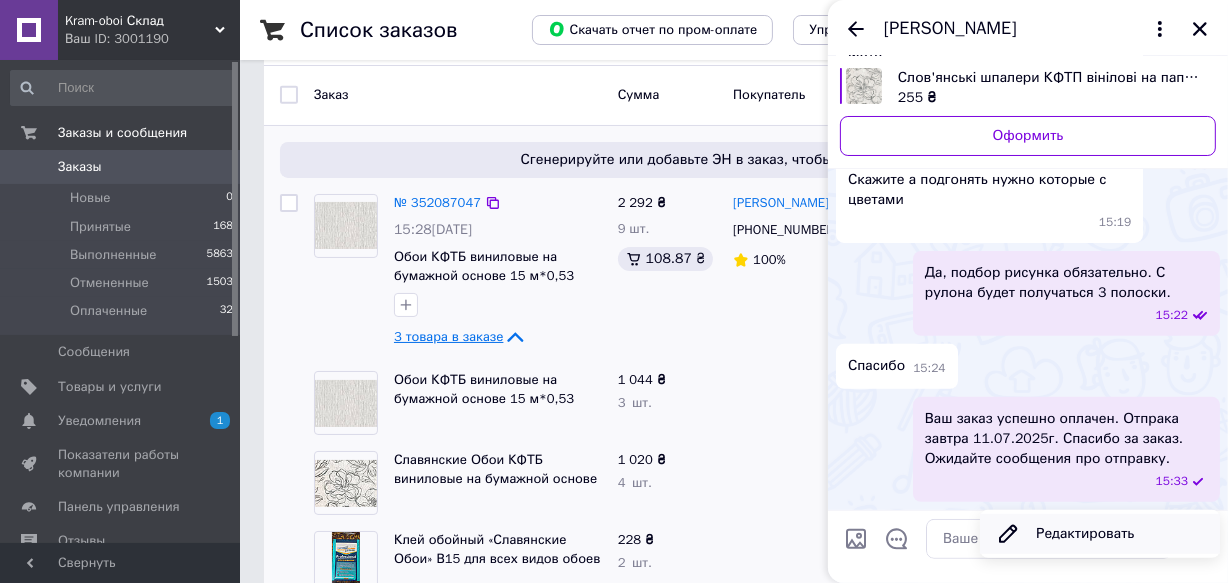 click on "Редактировать" at bounding box center [1100, 534] 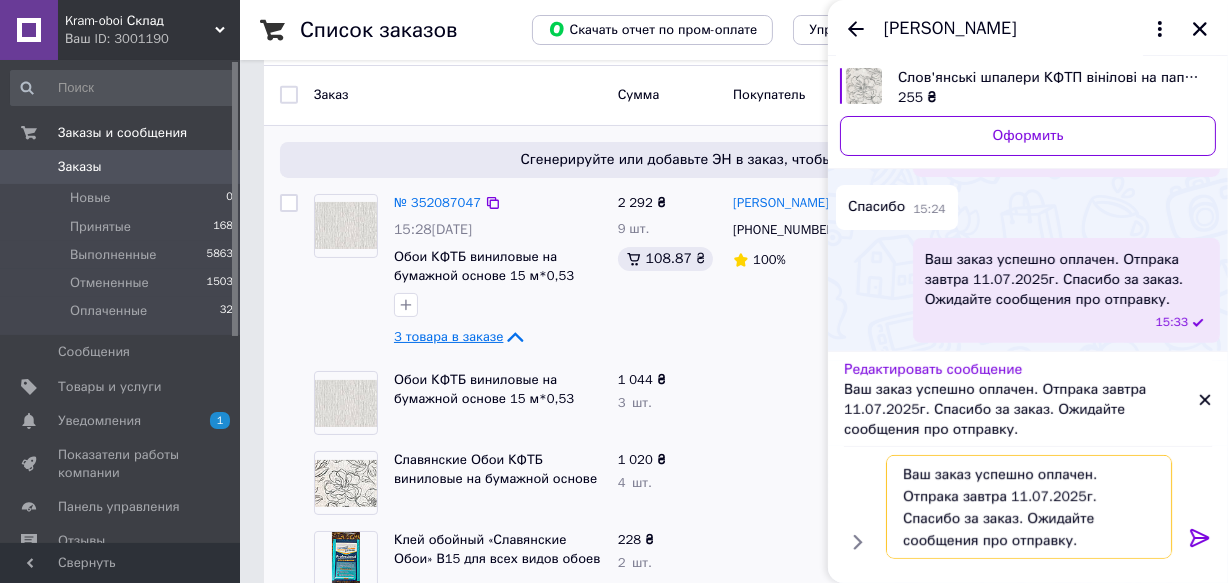 click on "Ваш заказ успешно оплачен. Отпрака завтра 11.07.2025г. Спасибо за заказ. Ожидайте сообщения про отправку." at bounding box center [1029, 507] 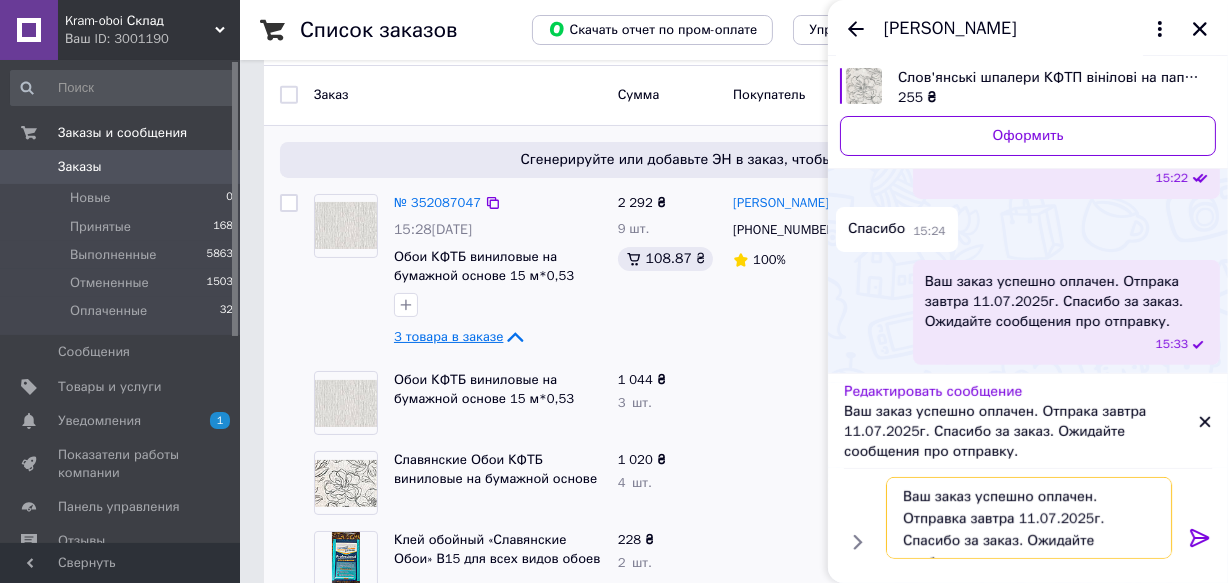 type on "Ваш заказ успешно оплачен. Отправка завтра 11.07.2025г. Спасибо за заказ. Ожидайте сообщения про отправку." 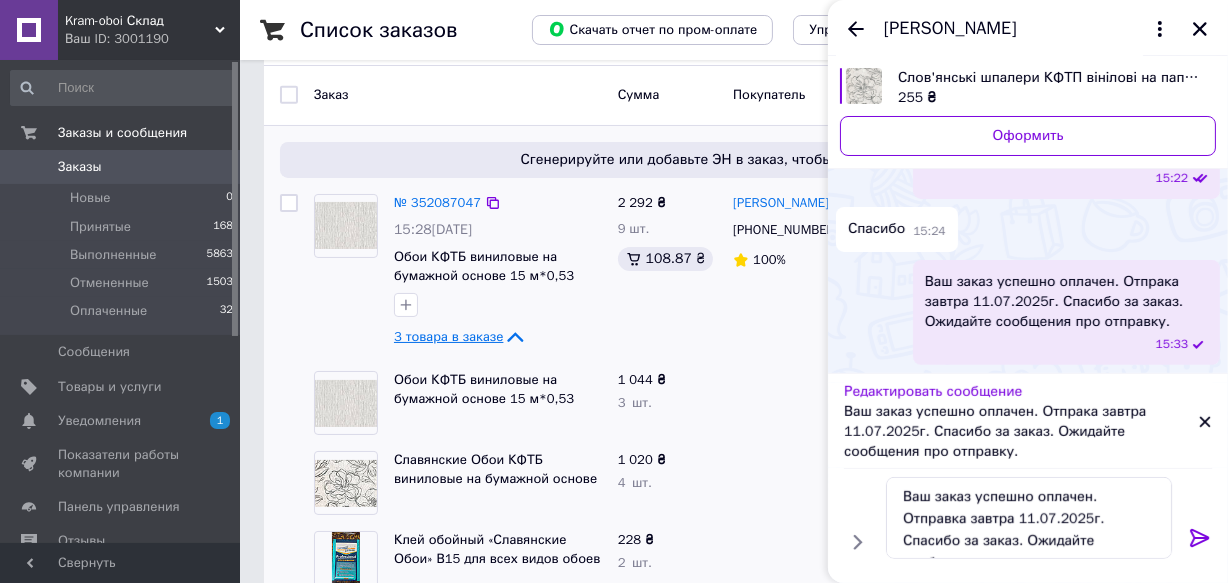 click 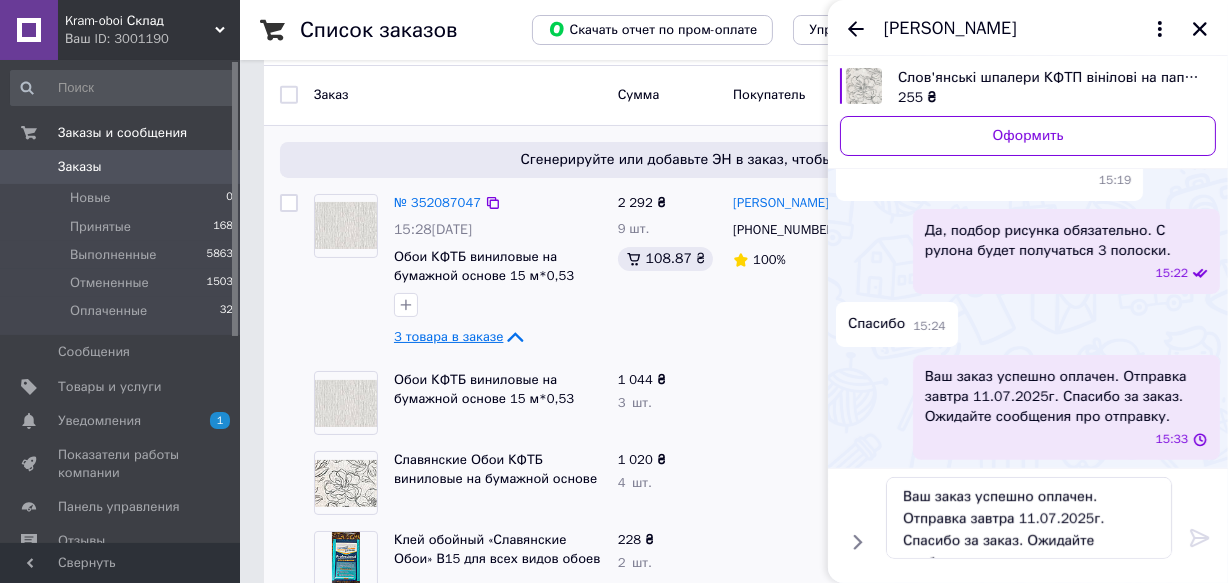 type 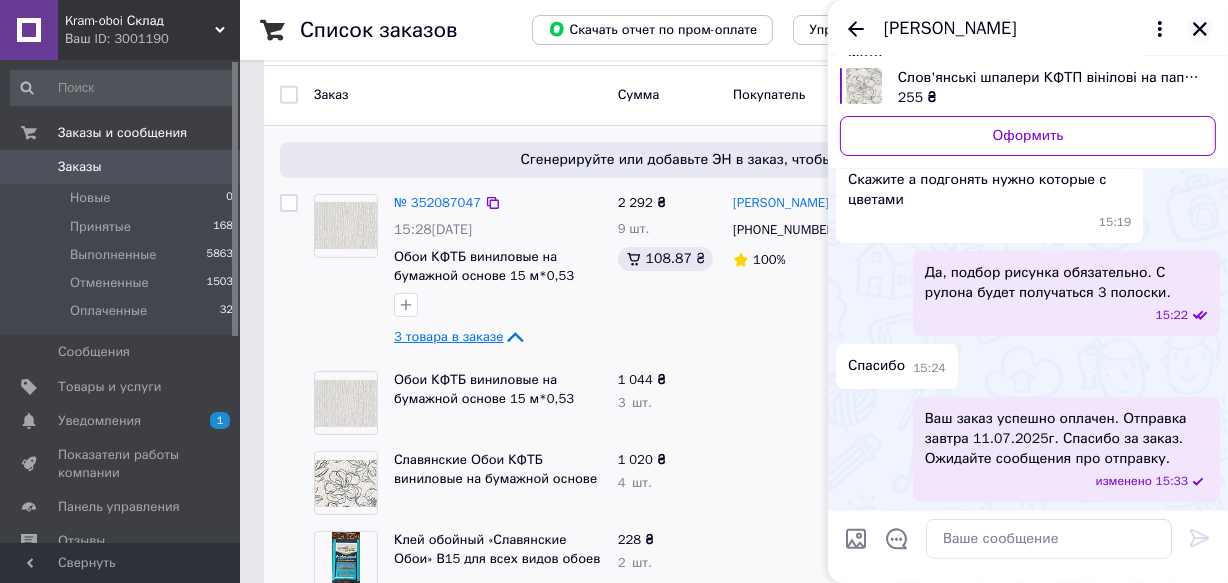 click 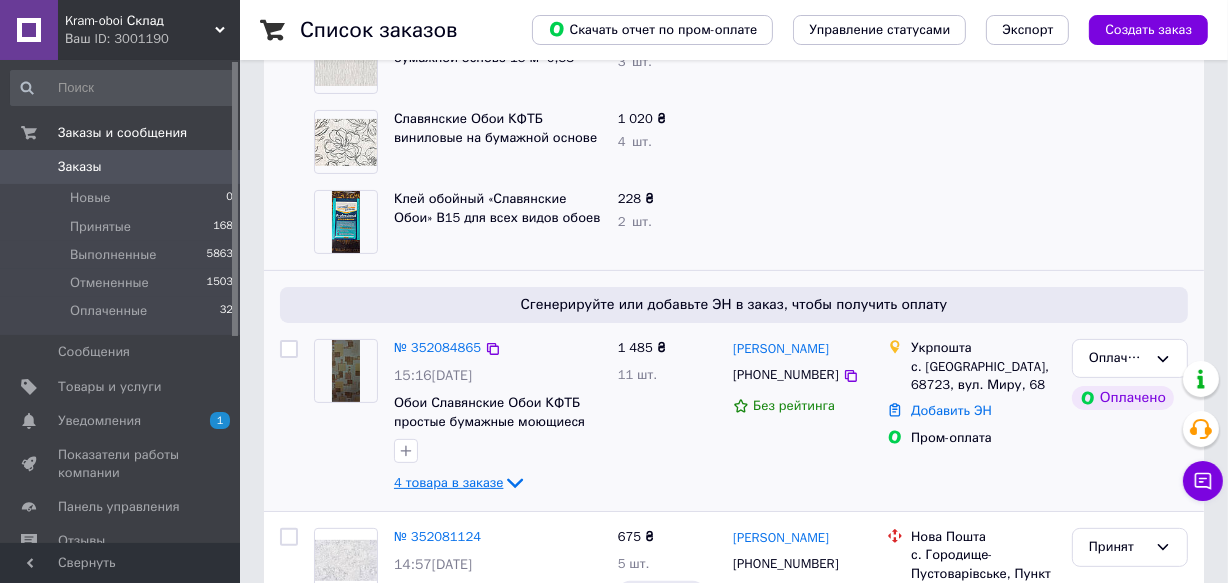 scroll, scrollTop: 545, scrollLeft: 0, axis: vertical 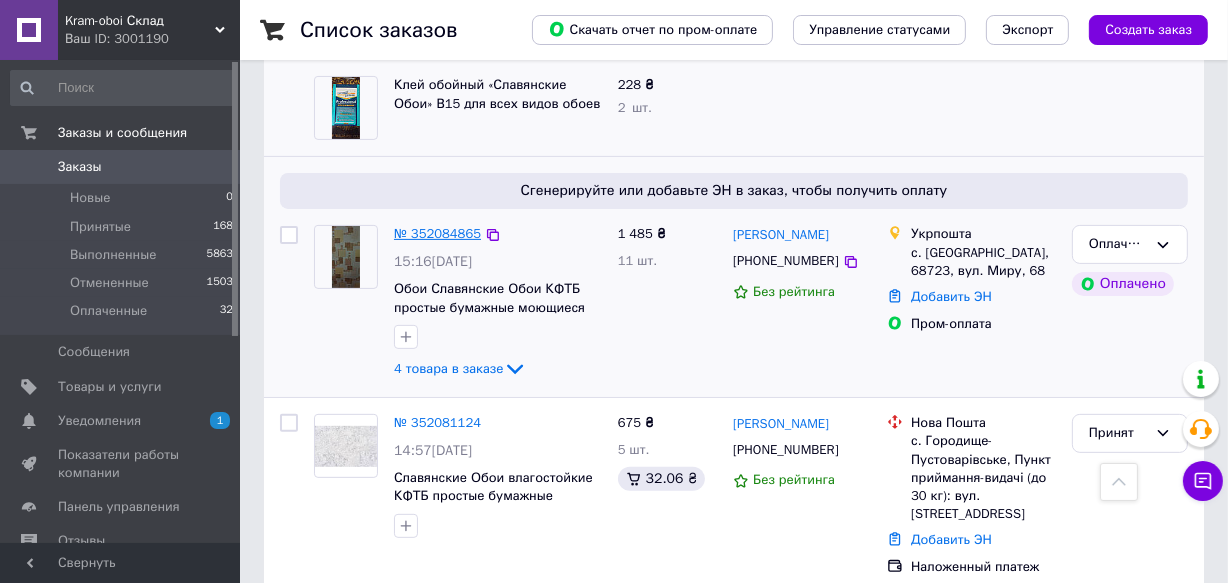 click on "№ 352084865" at bounding box center [437, 233] 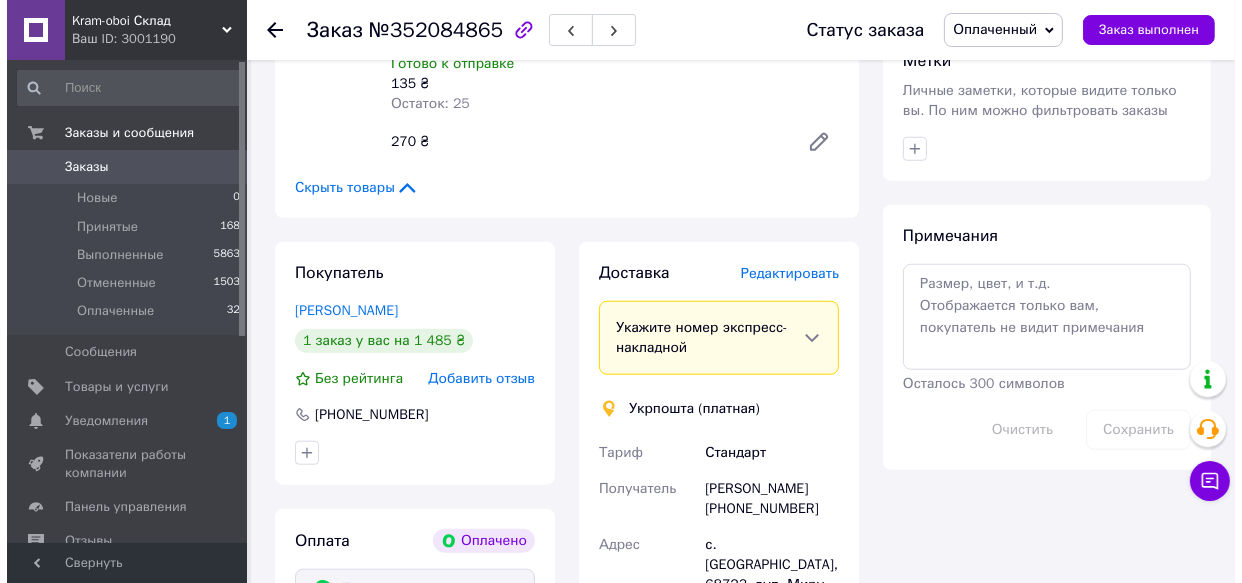 scroll, scrollTop: 1454, scrollLeft: 0, axis: vertical 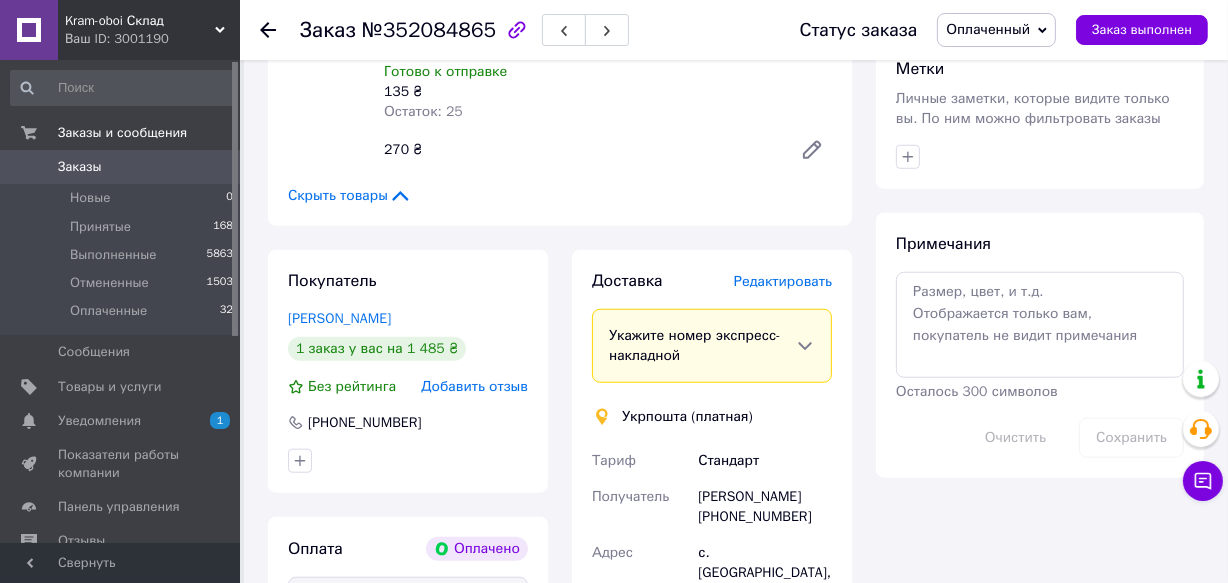 click on "Редактировать" at bounding box center [783, 281] 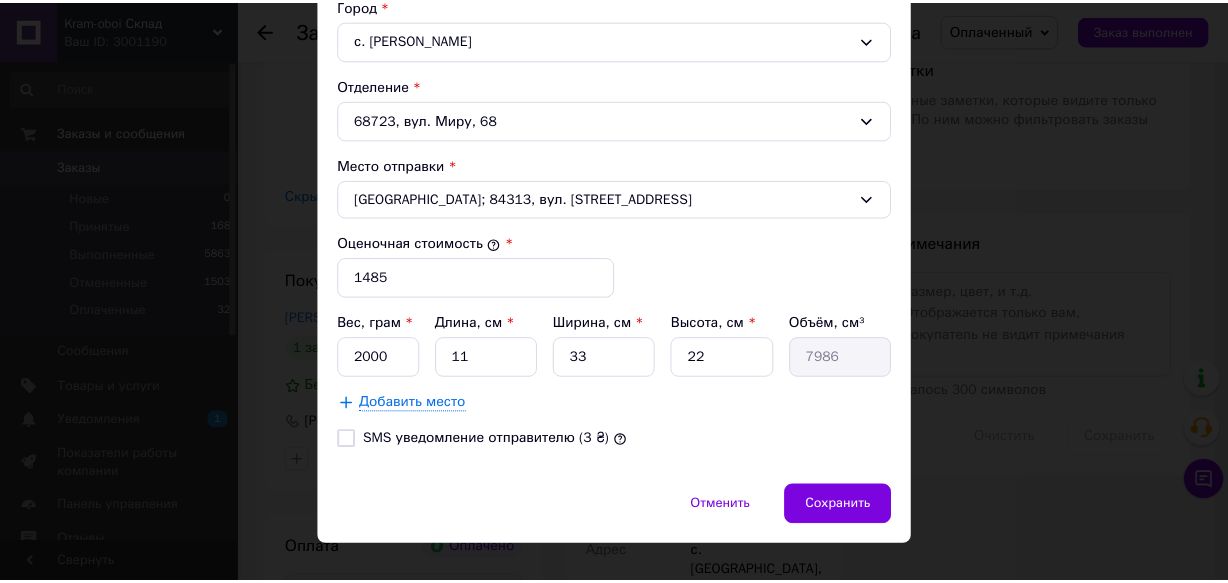 scroll, scrollTop: 665, scrollLeft: 0, axis: vertical 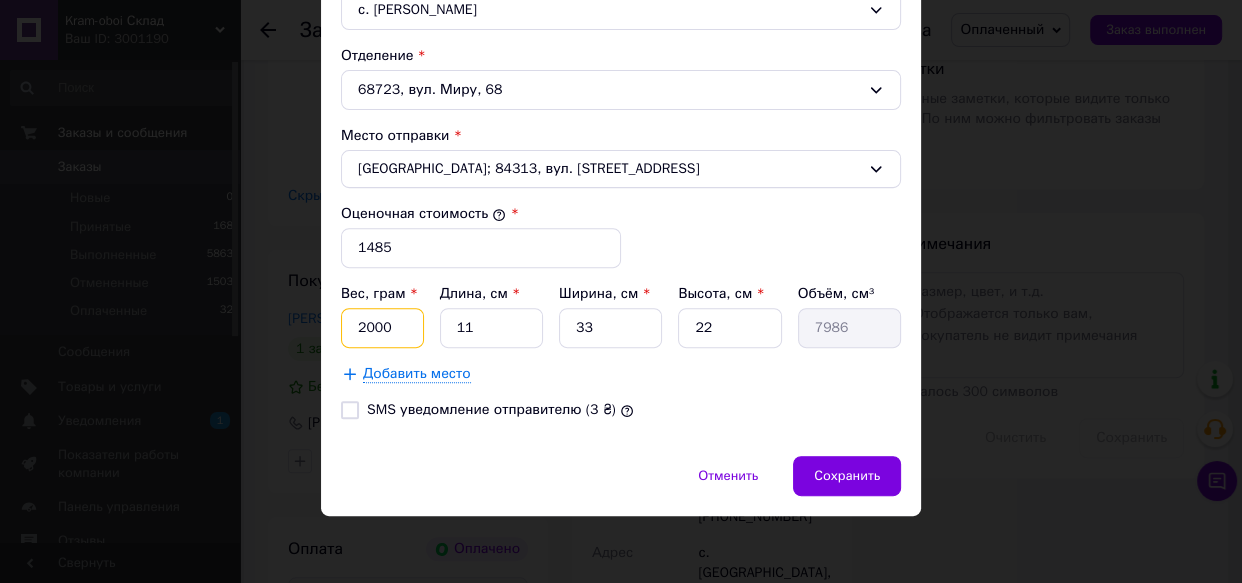 drag, startPoint x: 391, startPoint y: 329, endPoint x: 341, endPoint y: 325, distance: 50.159744 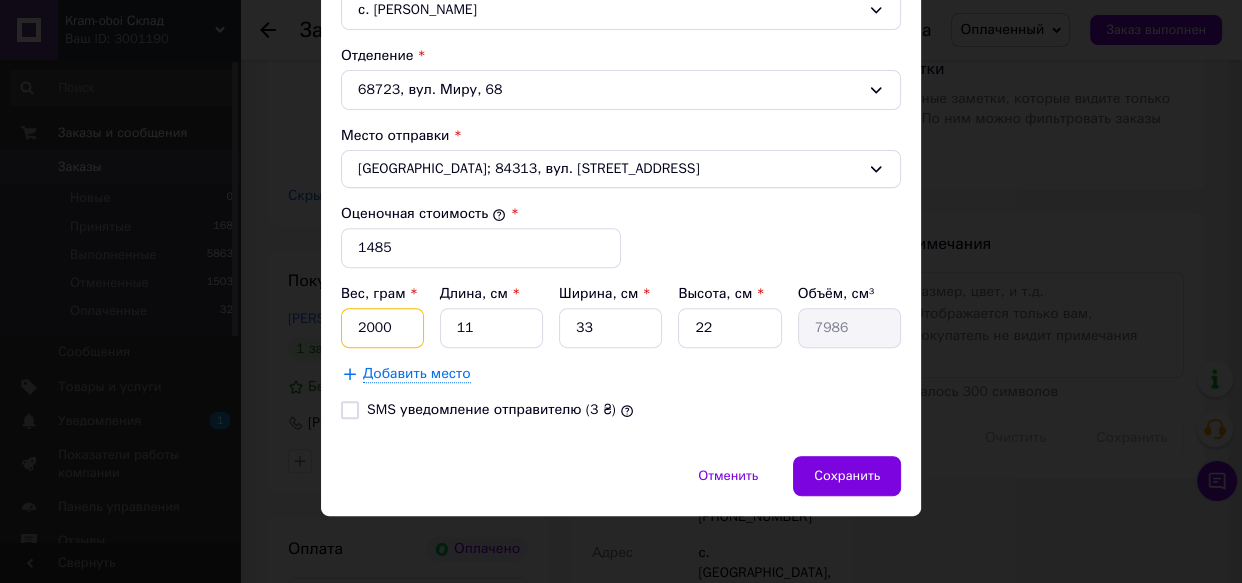 click on "2000" at bounding box center [382, 328] 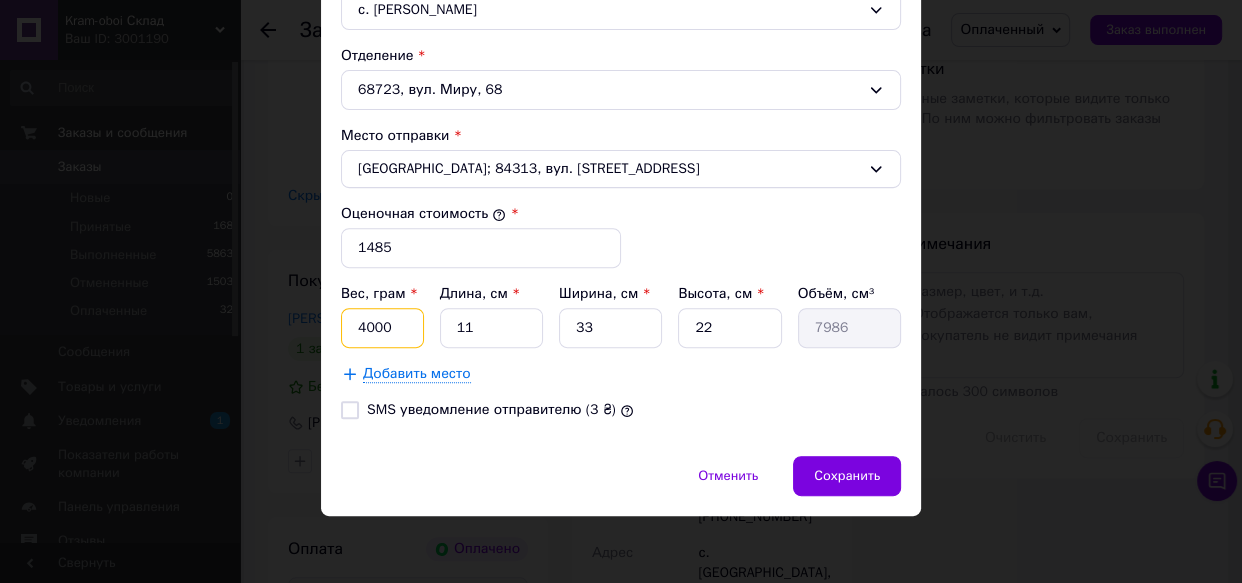 type on "4000" 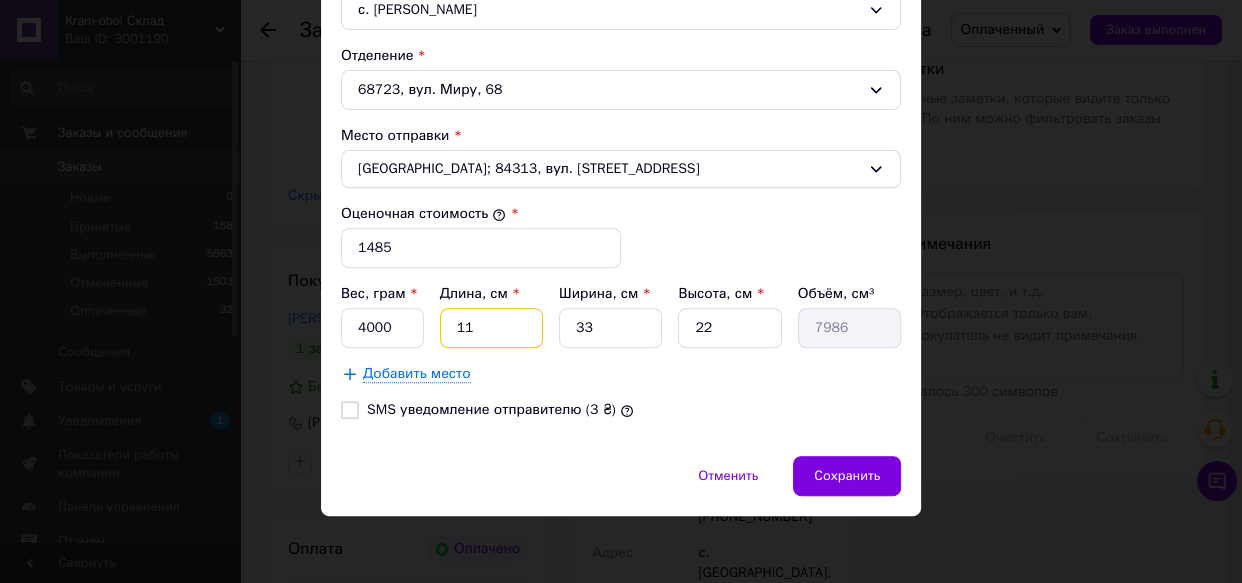 drag, startPoint x: 472, startPoint y: 326, endPoint x: 449, endPoint y: 326, distance: 23 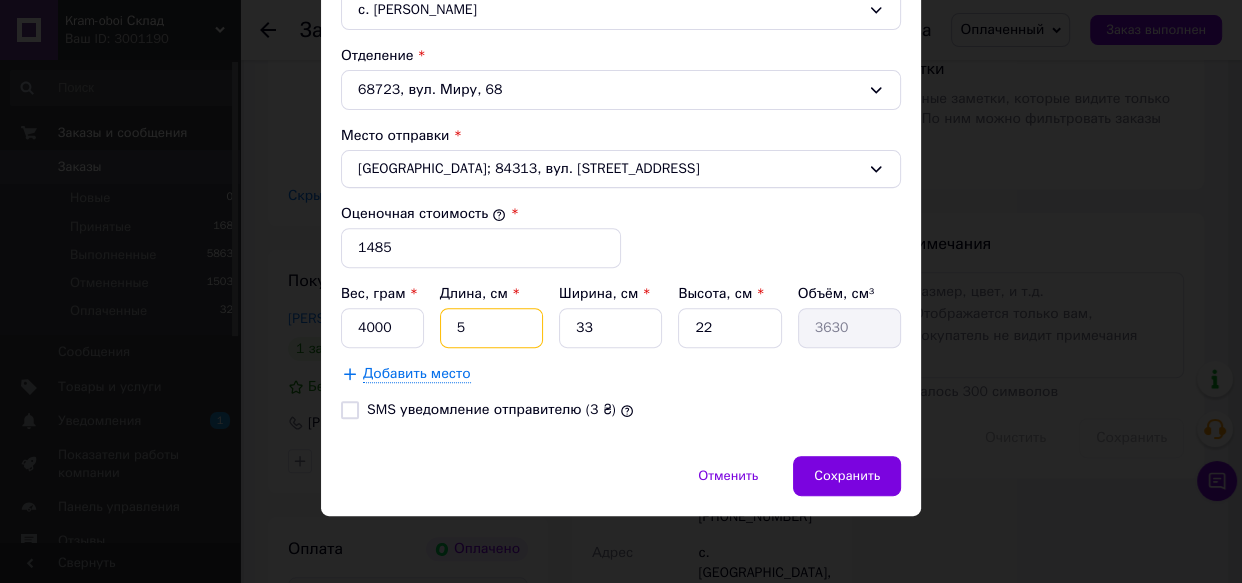 type on "55" 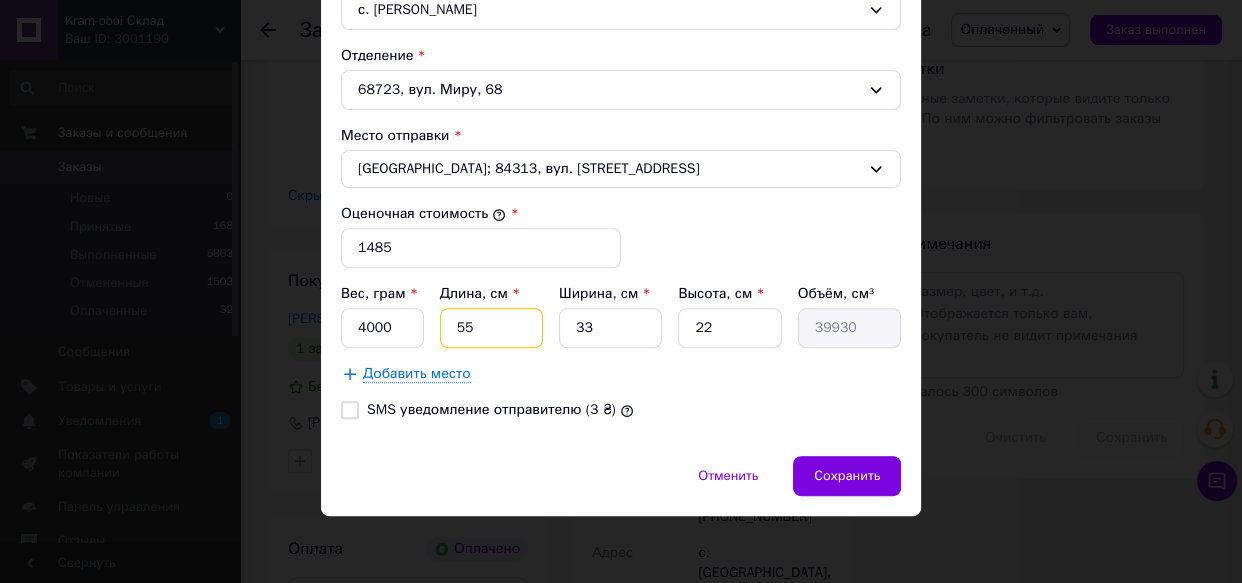type on "55" 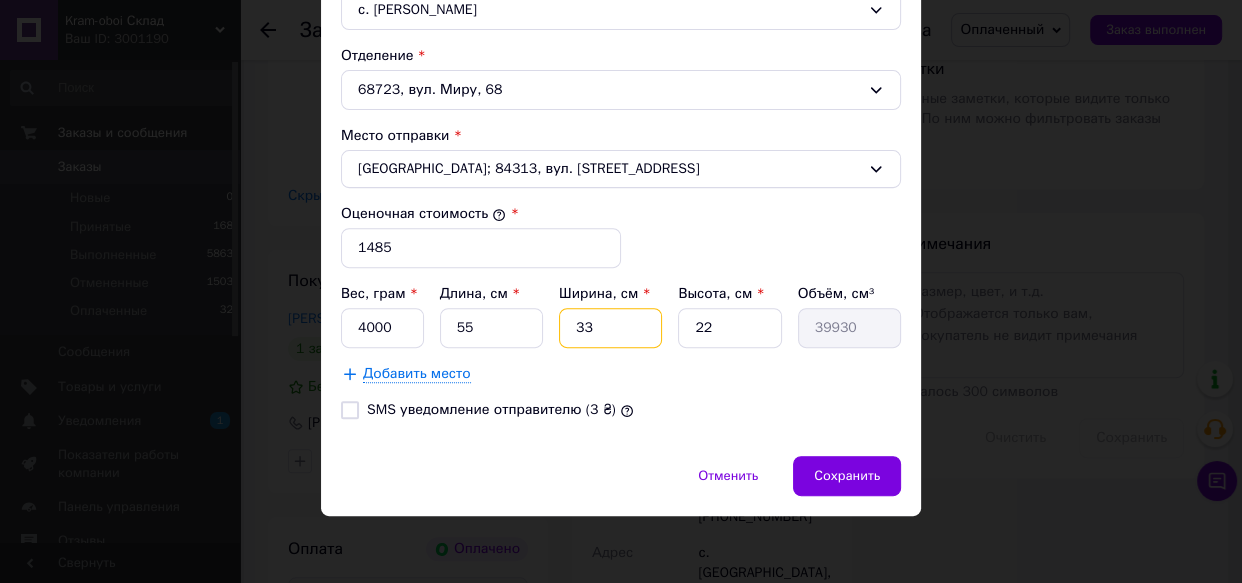 drag, startPoint x: 587, startPoint y: 326, endPoint x: 569, endPoint y: 330, distance: 18.439089 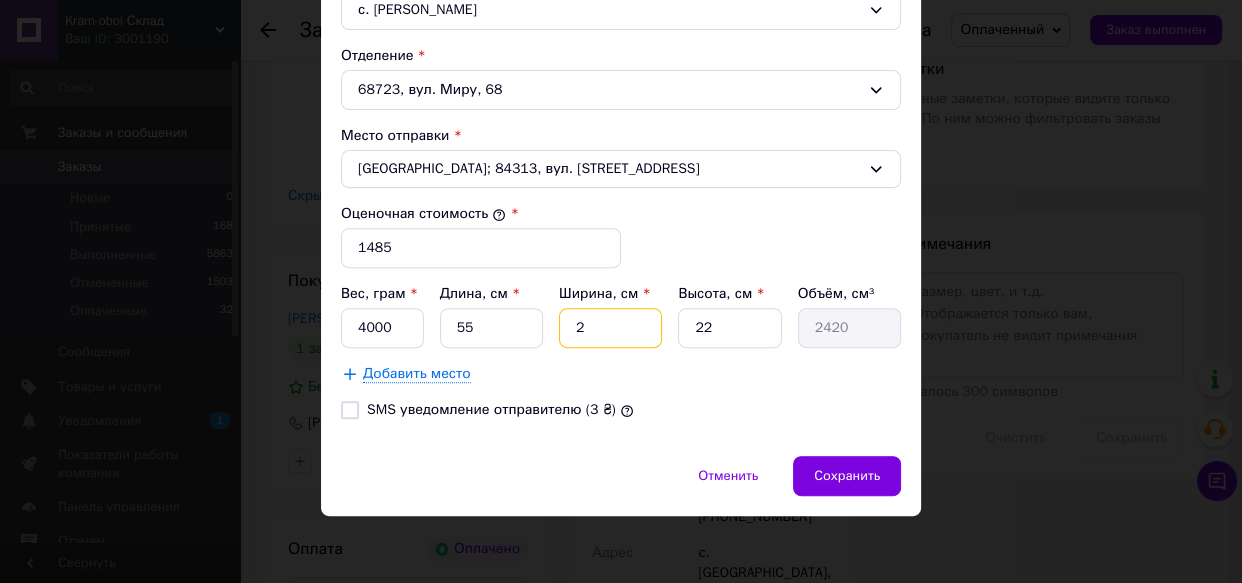 type on "20" 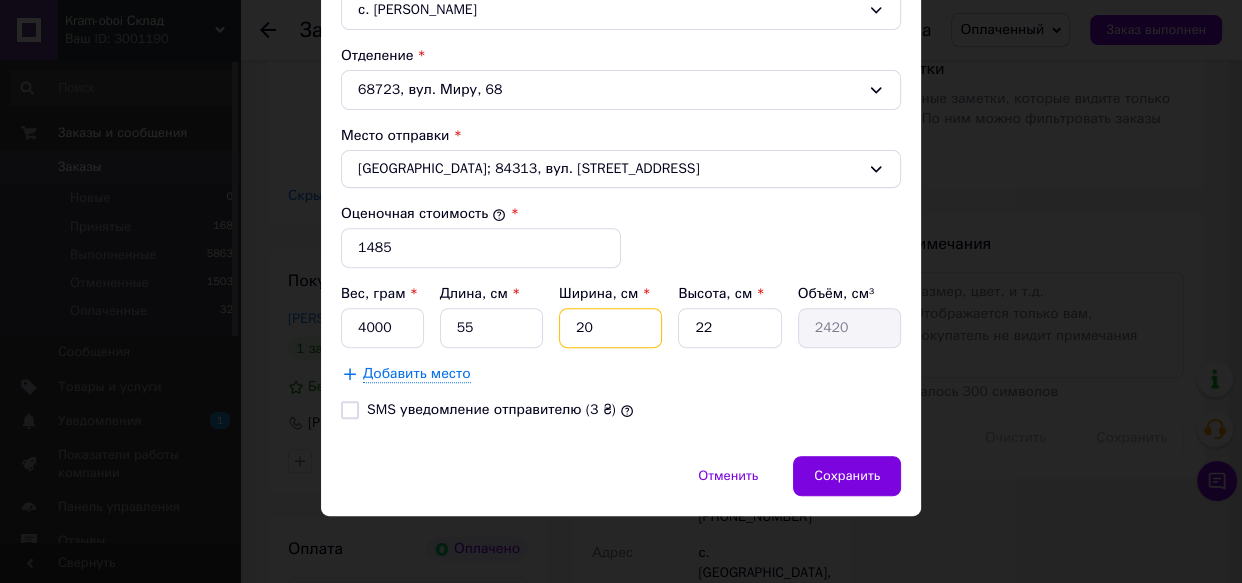 type on "24200" 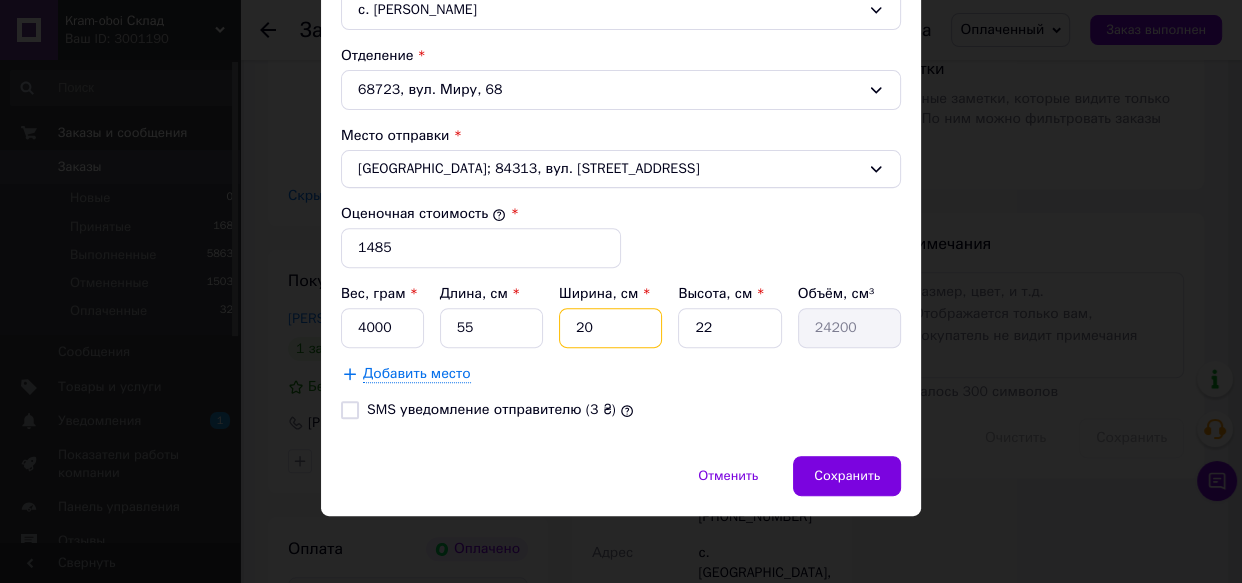 type on "20" 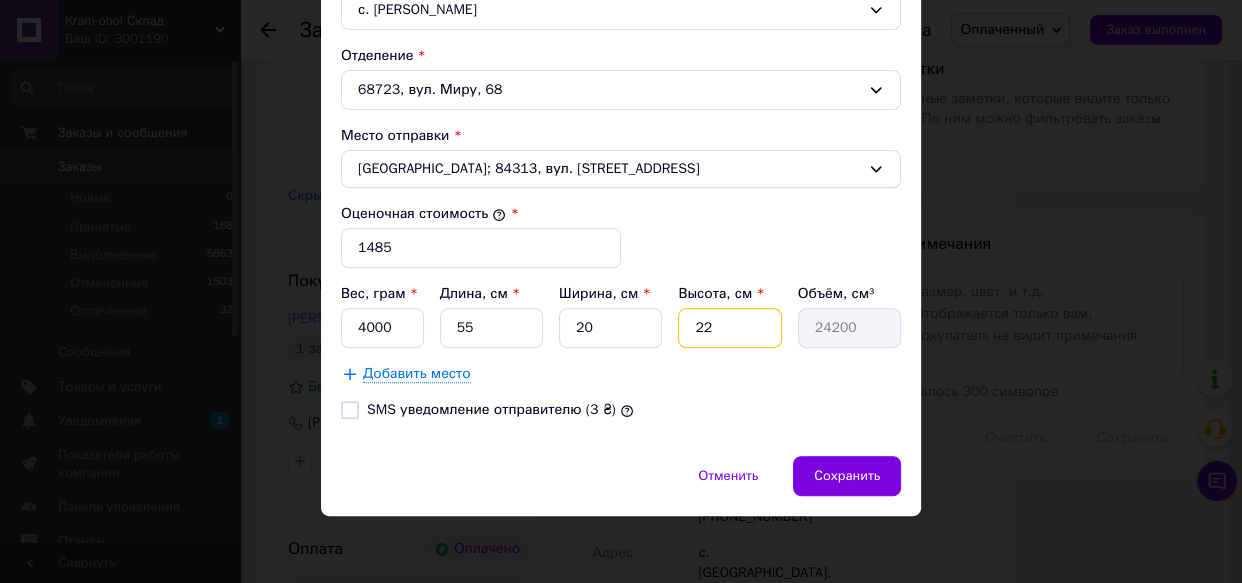 drag, startPoint x: 707, startPoint y: 330, endPoint x: 687, endPoint y: 327, distance: 20.22375 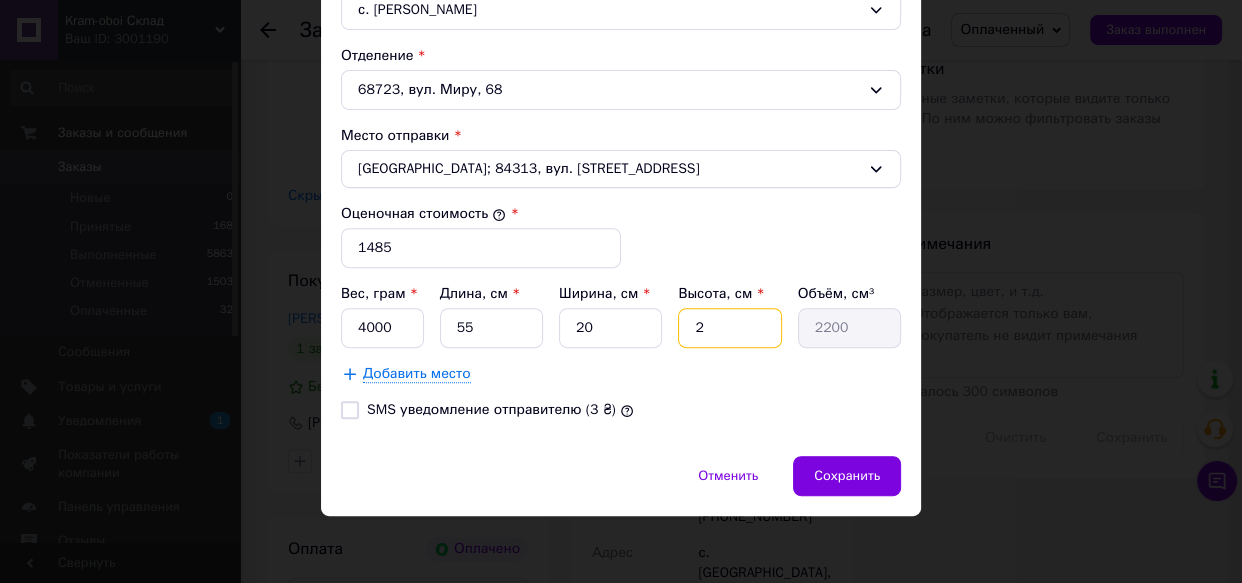 type on "20" 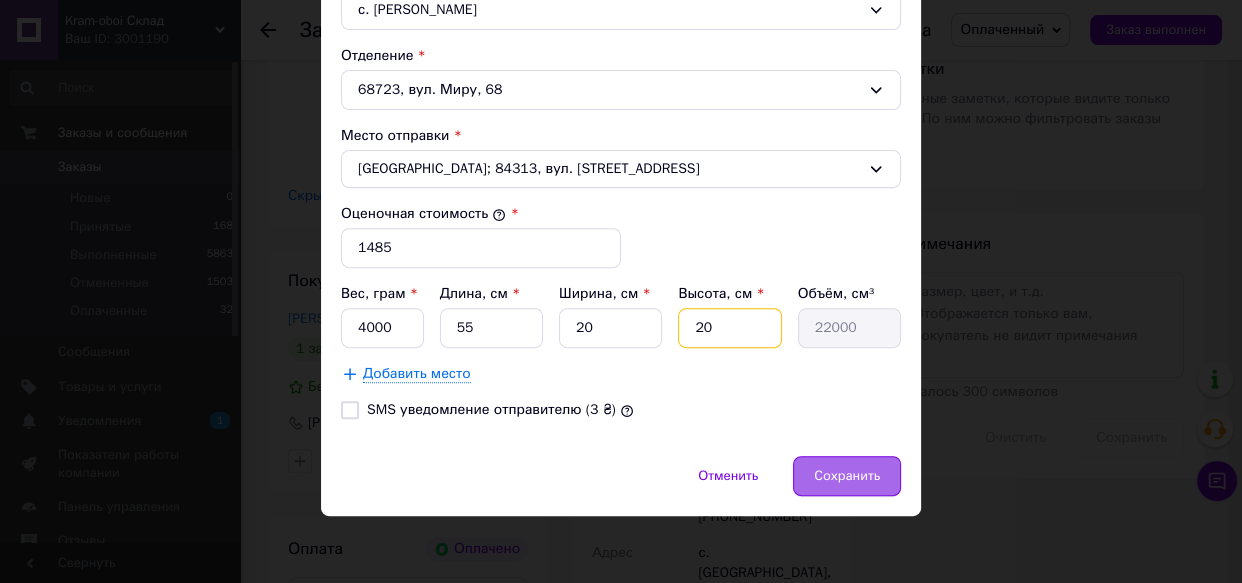 type on "20" 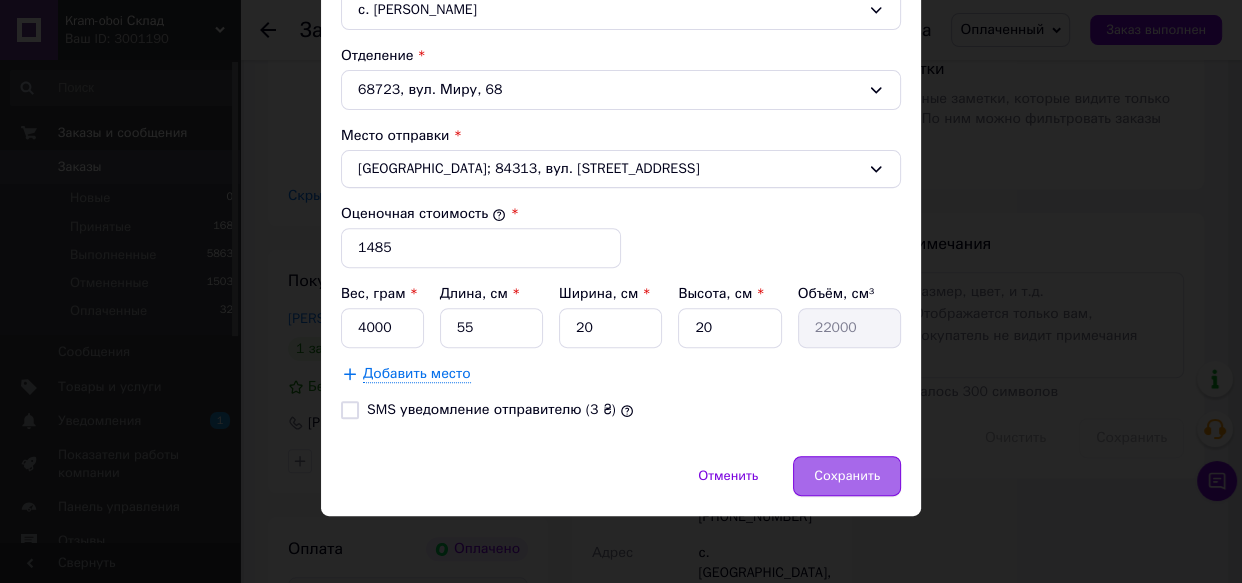click on "Сохранить" at bounding box center (847, 476) 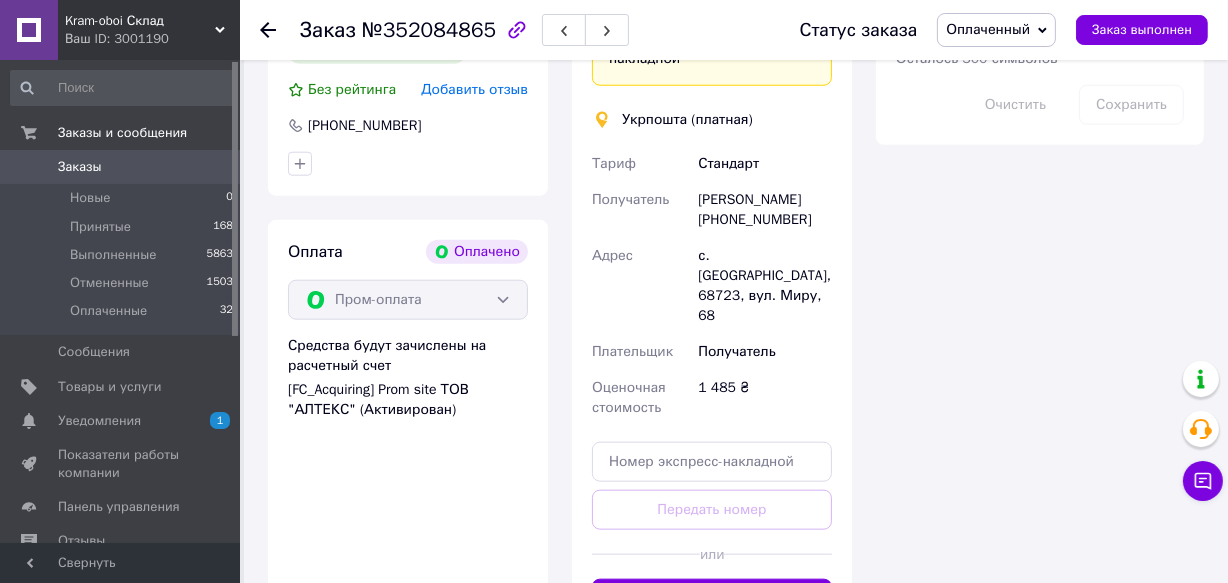 scroll, scrollTop: 2000, scrollLeft: 0, axis: vertical 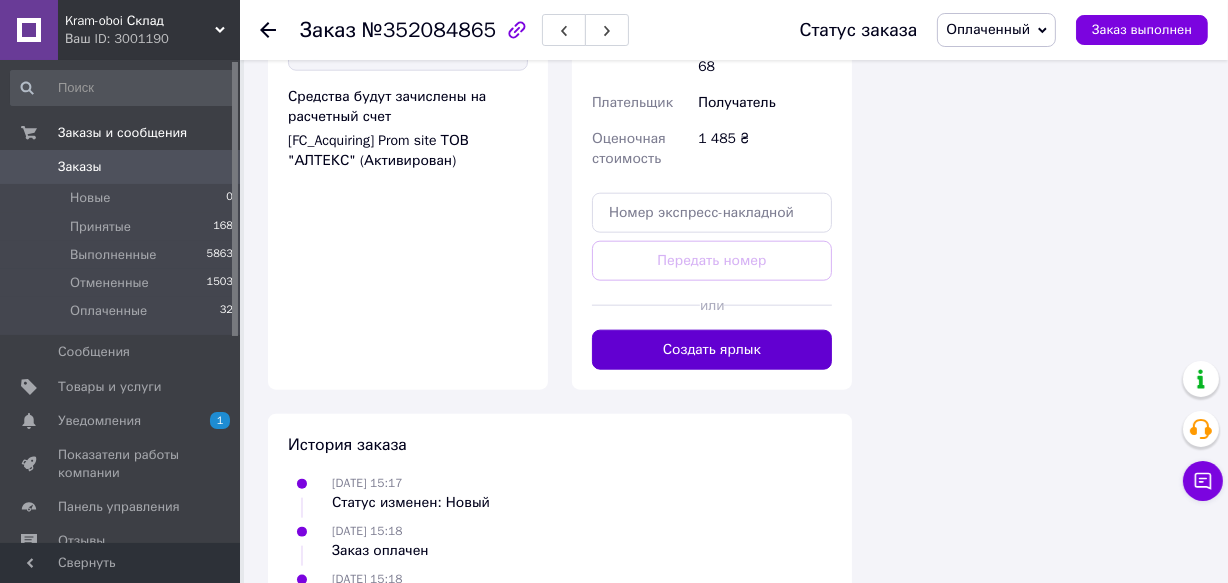 click on "Создать ярлык" at bounding box center [712, 350] 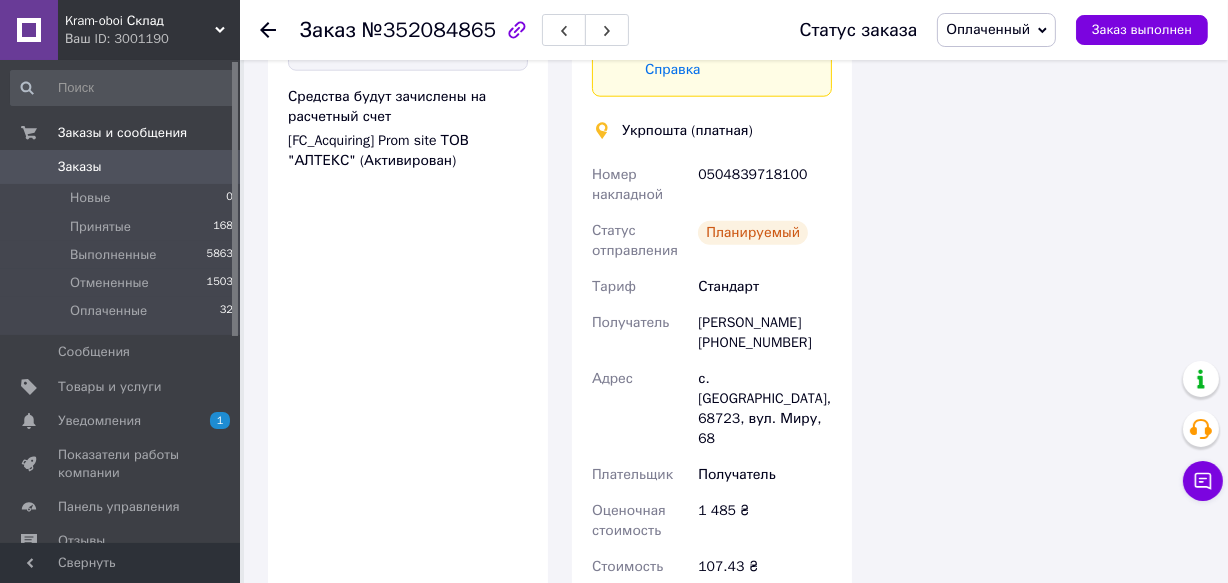 click on "Заказы" at bounding box center [80, 167] 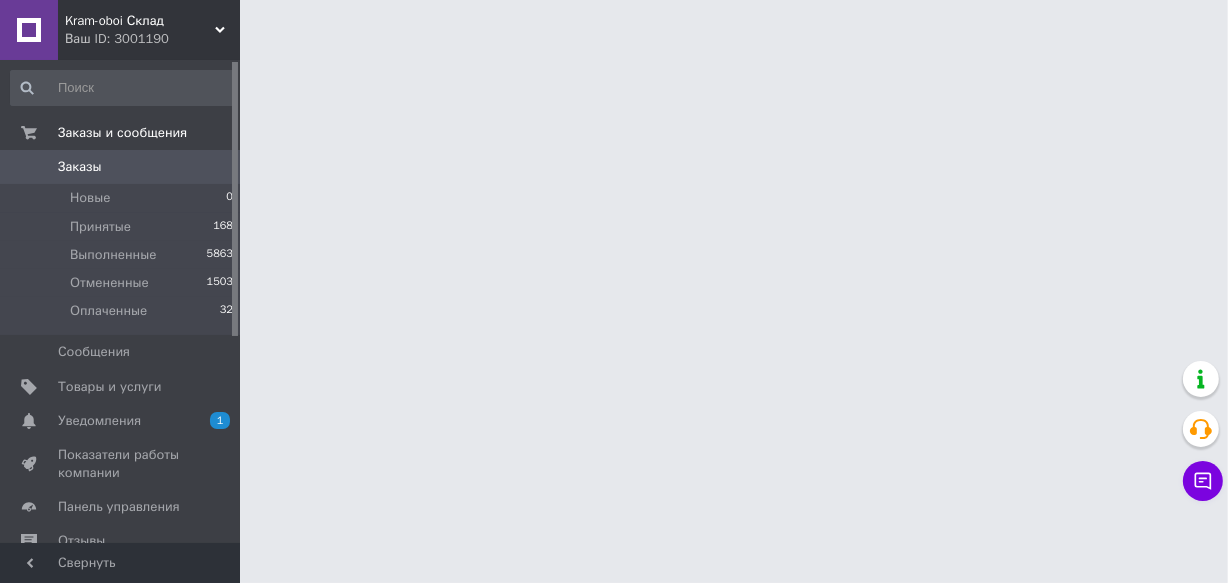 scroll, scrollTop: 0, scrollLeft: 0, axis: both 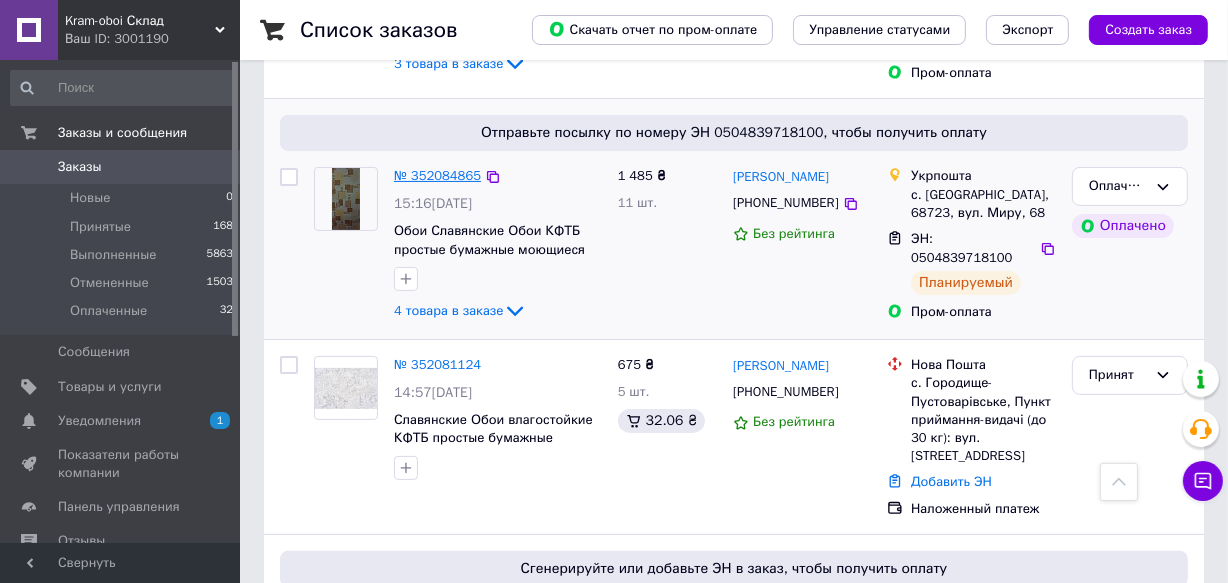 click on "№ 352084865" at bounding box center [437, 175] 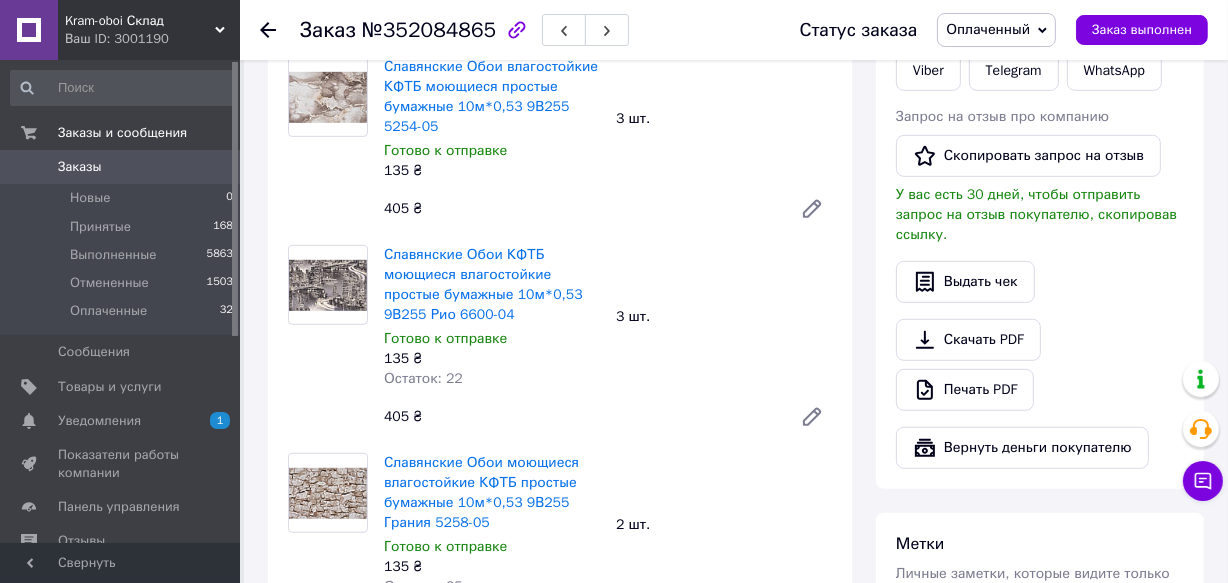 scroll, scrollTop: 818, scrollLeft: 0, axis: vertical 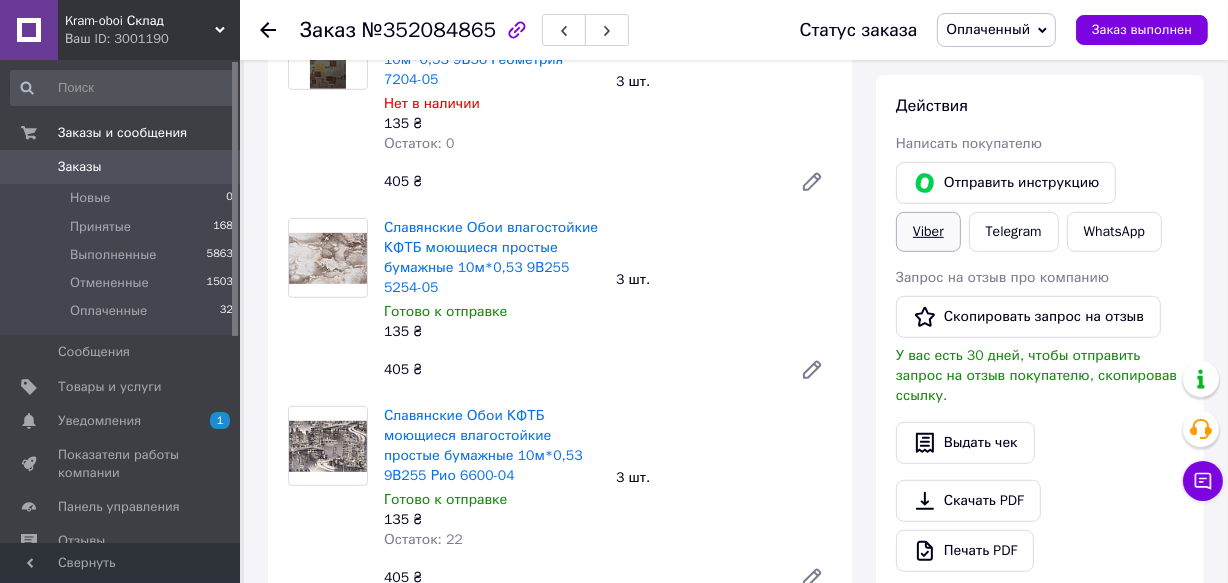 click on "Viber" at bounding box center (928, 232) 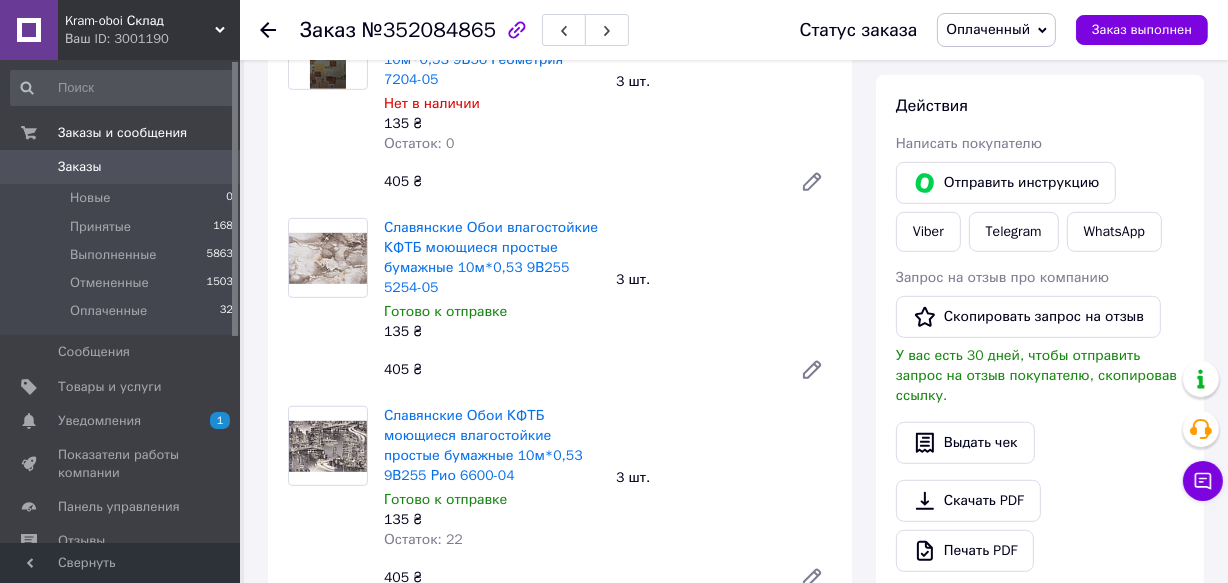 click on "Славянские Обои КФТБ моющиеся влагостойкие простые бумажные 10м*0,53 9В255 Рио 6600-04 Готово к отправке 135 ₴ Остаток: 22 3 шт. 405 ₴" at bounding box center [608, 502] 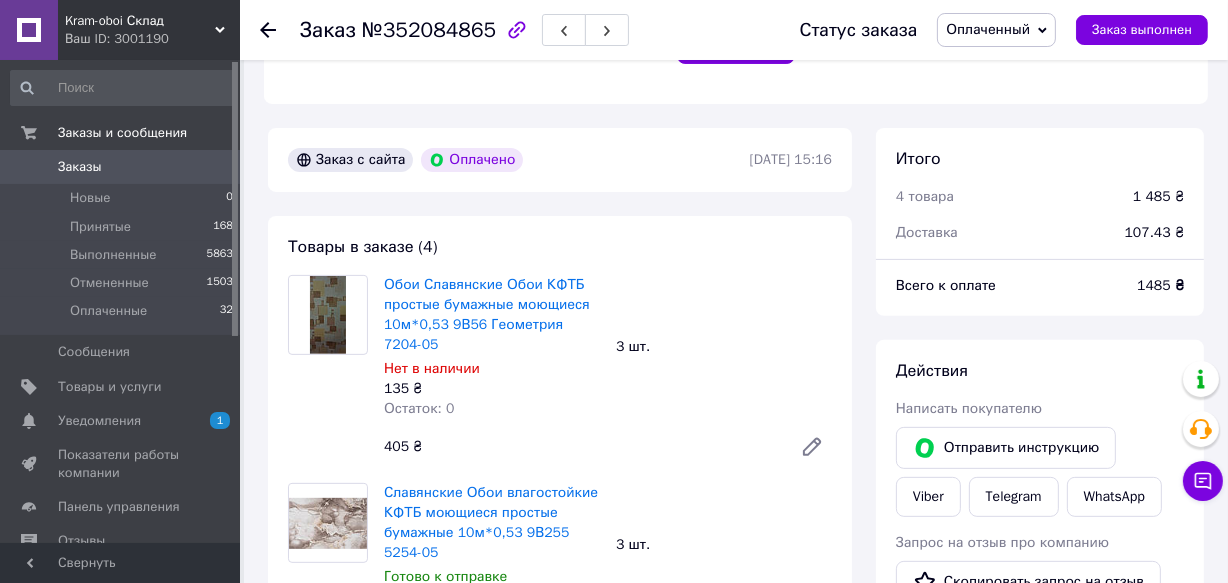 scroll, scrollTop: 545, scrollLeft: 0, axis: vertical 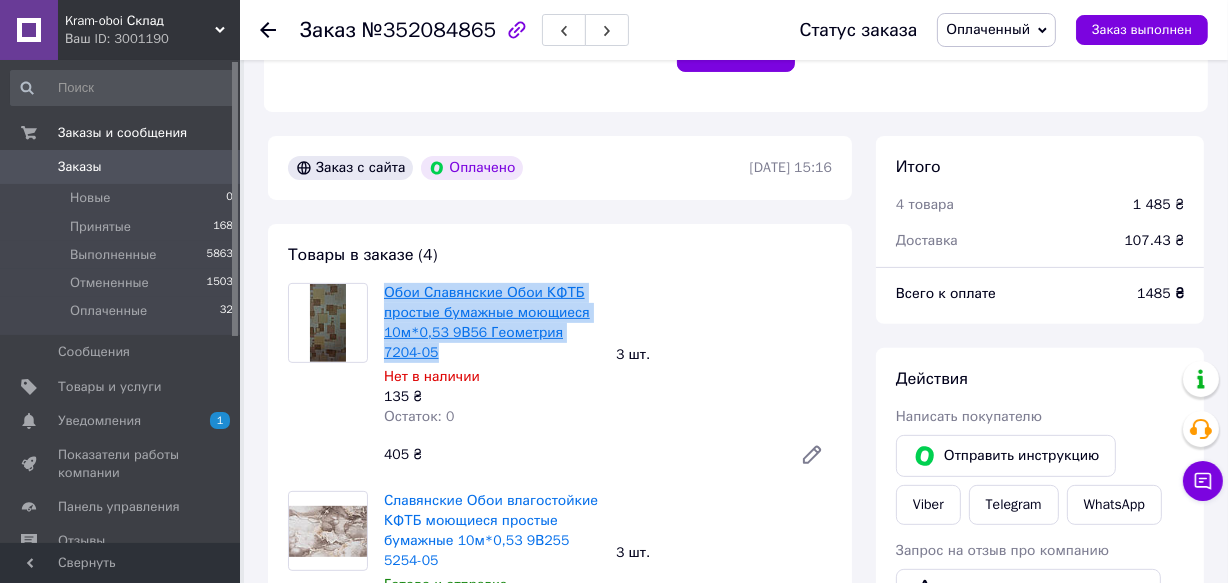 drag, startPoint x: 432, startPoint y: 352, endPoint x: 385, endPoint y: 296, distance: 73.109505 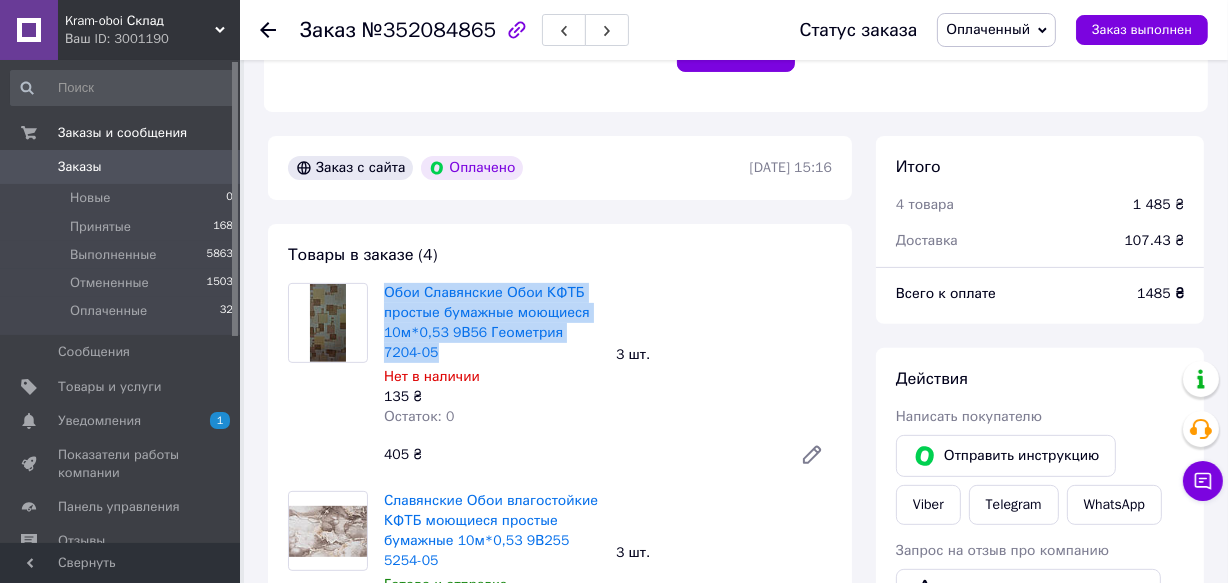 click on "Обои Славянские Обои КФТБ простые бумажные моющиеся 10м*0,53 9В56 Геометрия 7204-05" at bounding box center (492, 323) 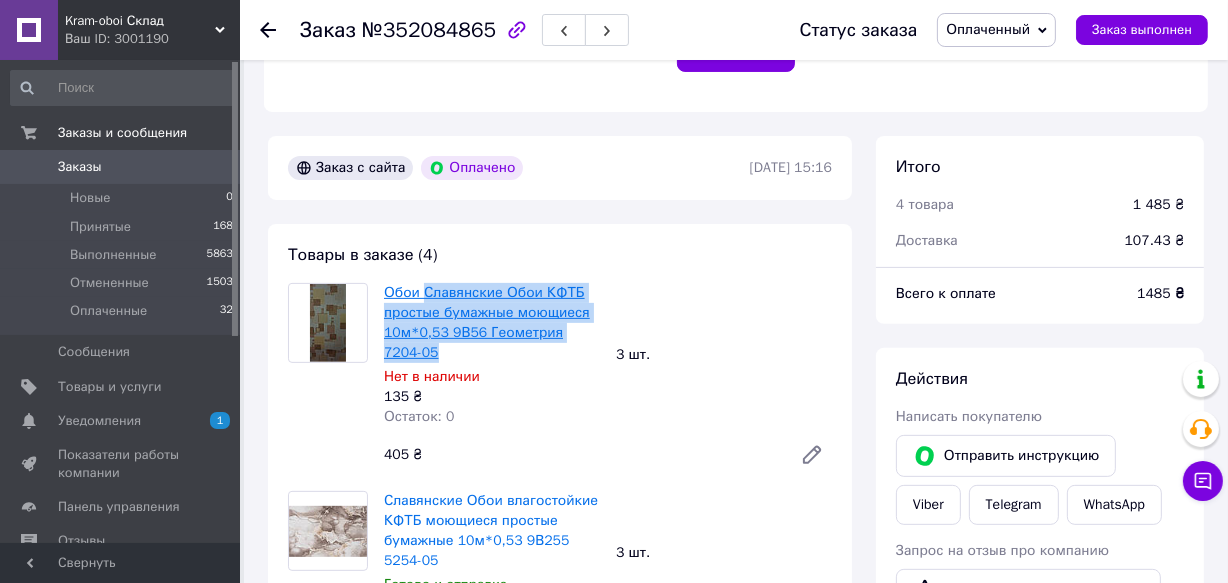 drag, startPoint x: 432, startPoint y: 356, endPoint x: 424, endPoint y: 298, distance: 58.549126 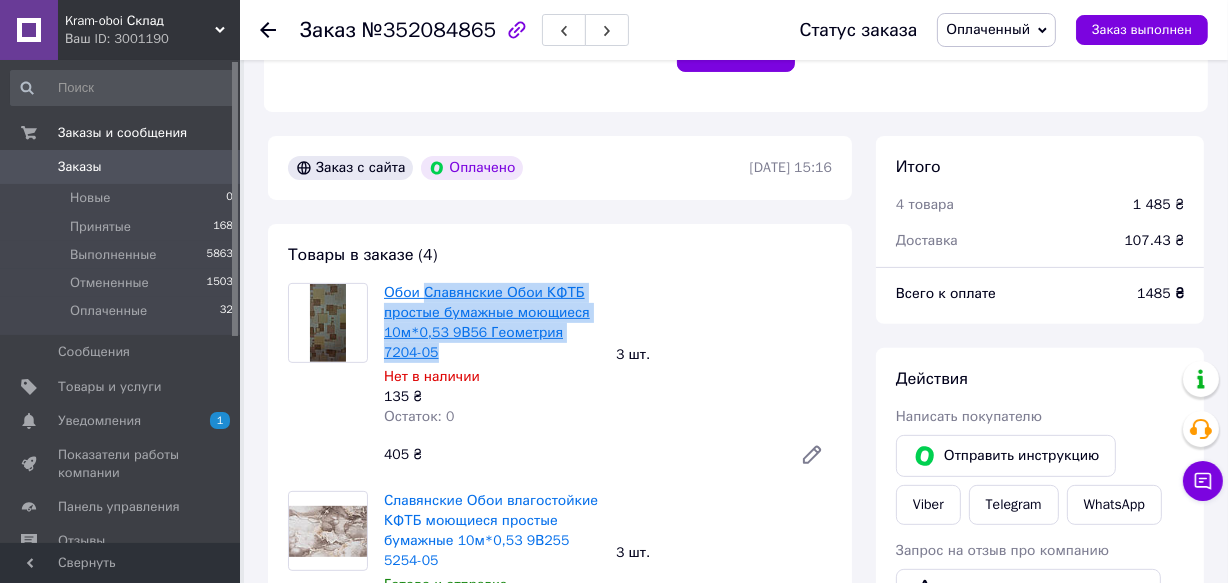 copy on "Славянские Обои КФТБ простые бумажные моющиеся 10м*0,53 9В56 Геометрия 7204-05" 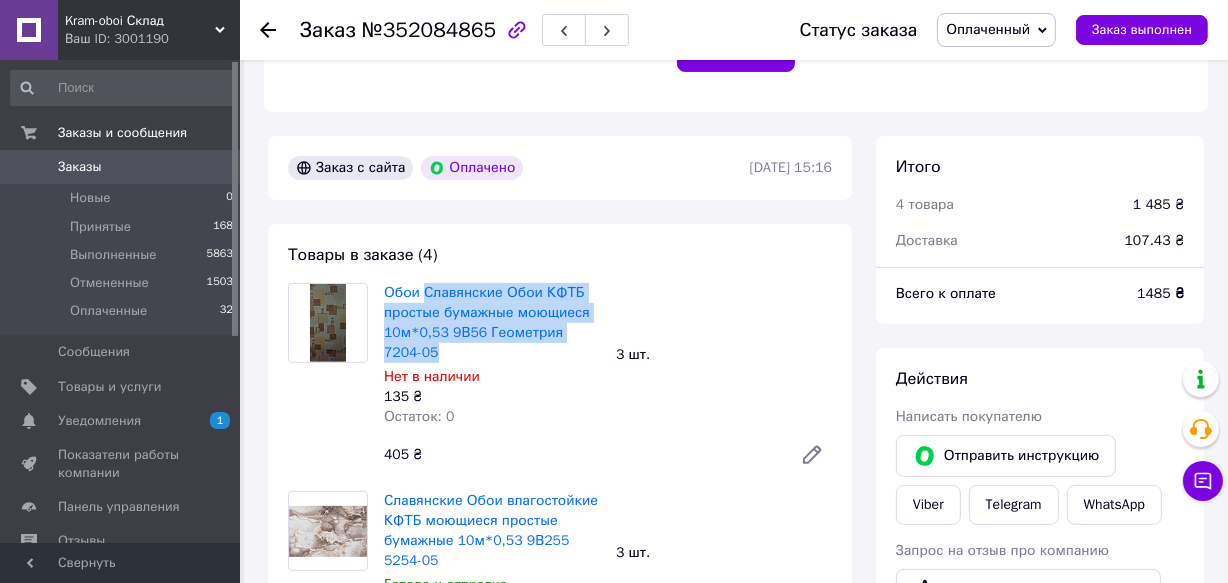 click on "Славянские Обои влагостойкие КФТБ моющиеся простые бумажные 10м*0,53 9В255 5254-05" at bounding box center (492, 531) 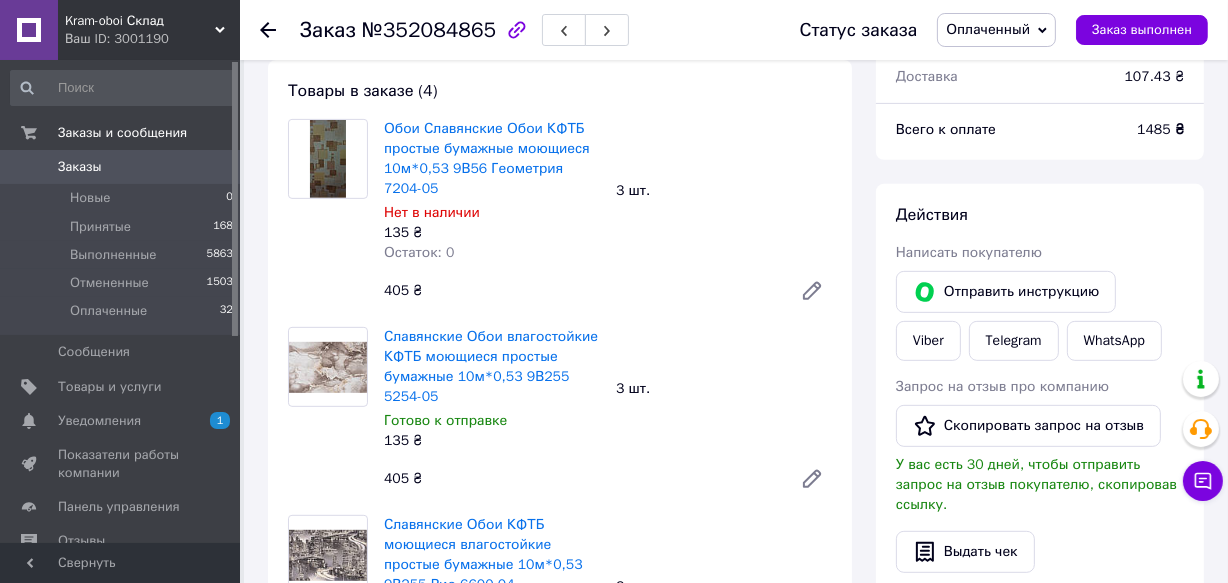 scroll, scrollTop: 727, scrollLeft: 0, axis: vertical 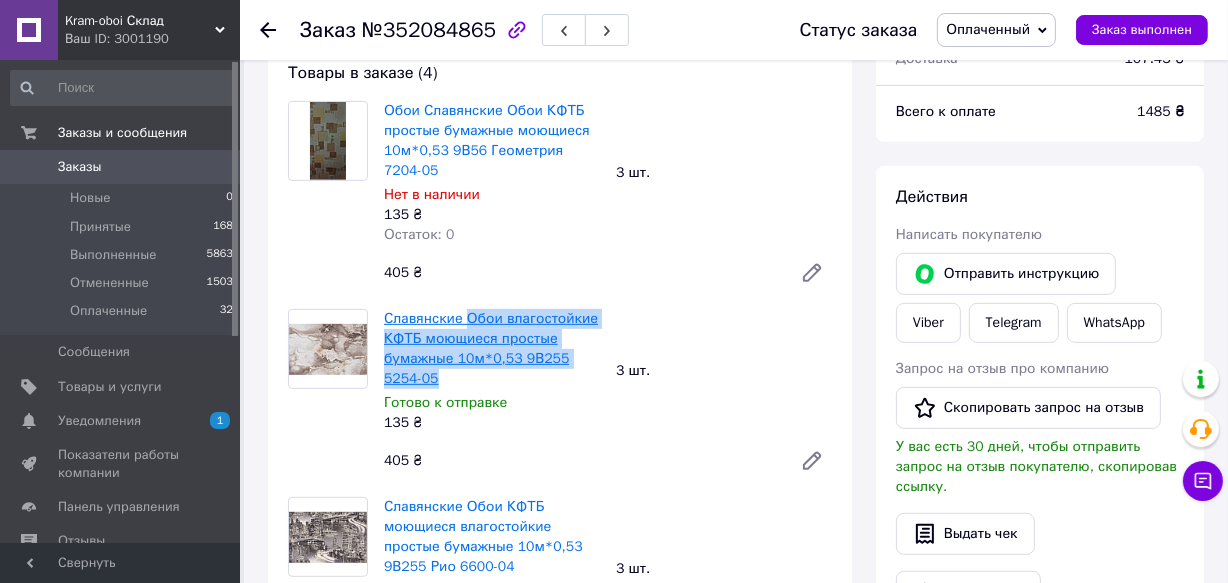 drag, startPoint x: 407, startPoint y: 378, endPoint x: 466, endPoint y: 317, distance: 84.8646 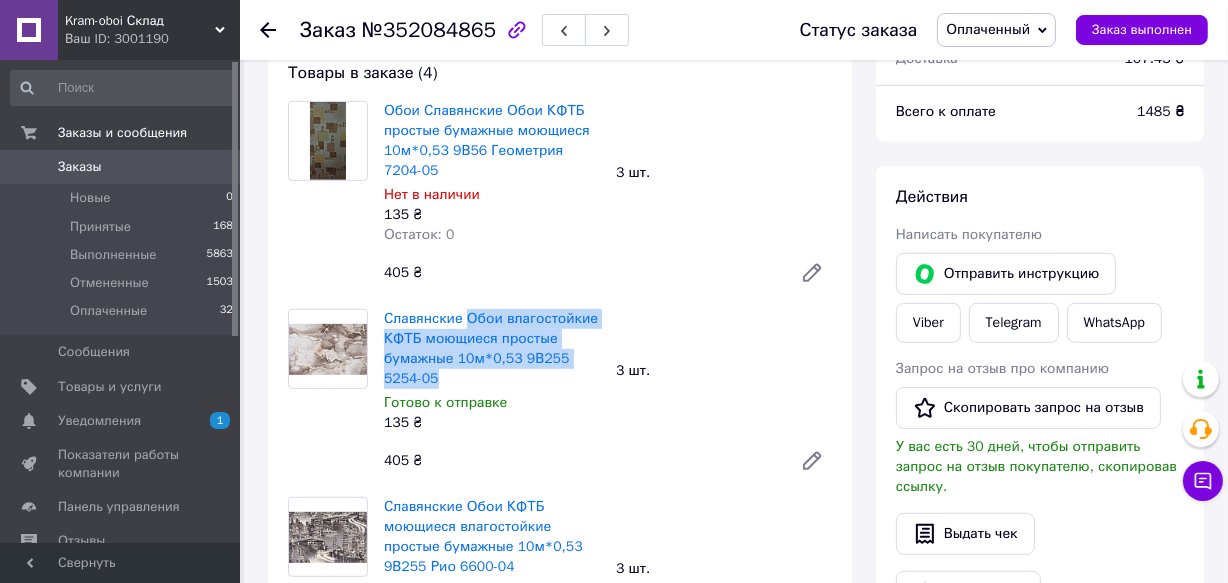 drag, startPoint x: 473, startPoint y: 328, endPoint x: 498, endPoint y: 401, distance: 77.16217 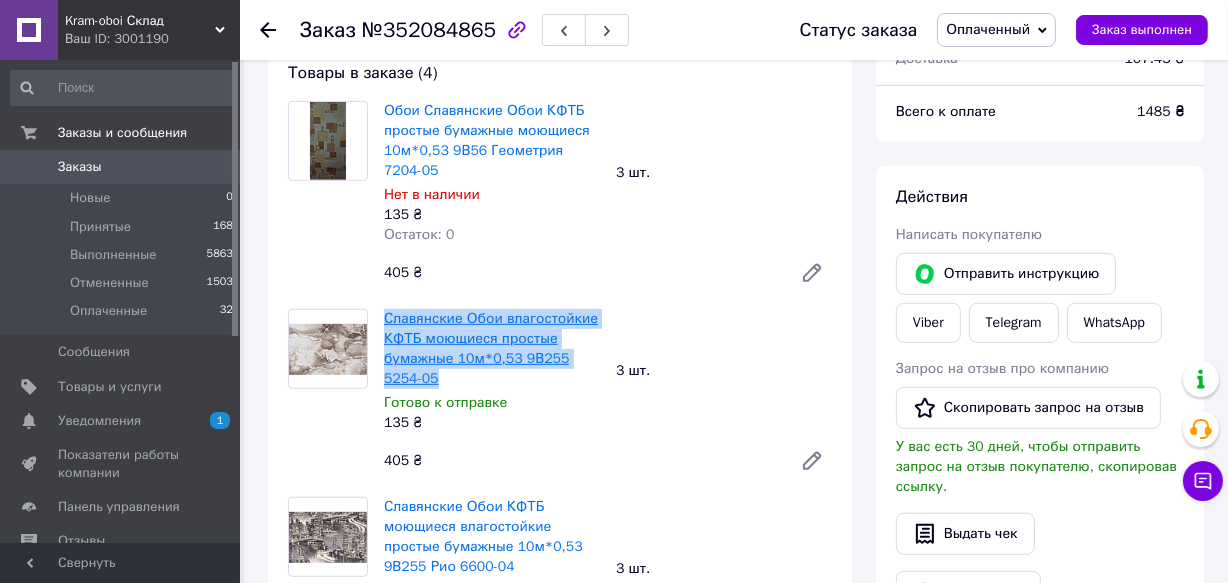 drag, startPoint x: 413, startPoint y: 382, endPoint x: 387, endPoint y: 316, distance: 70.93659 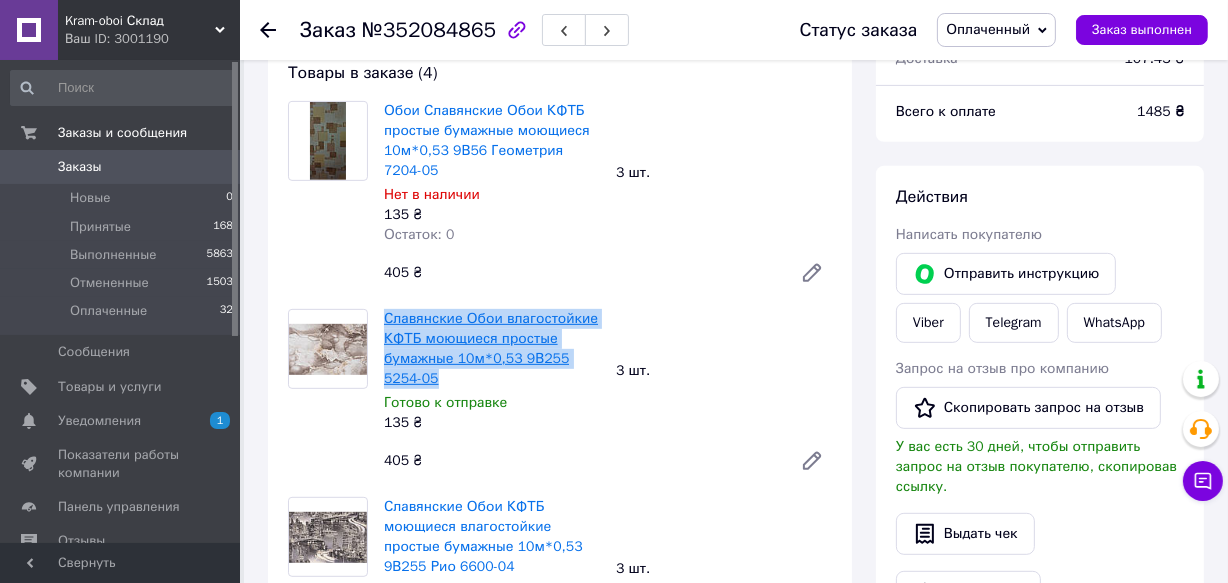 copy on "Славянские Обои влагостойкие КФТБ моющиеся простые бумажные 10м*0,53 9В255 5254-05" 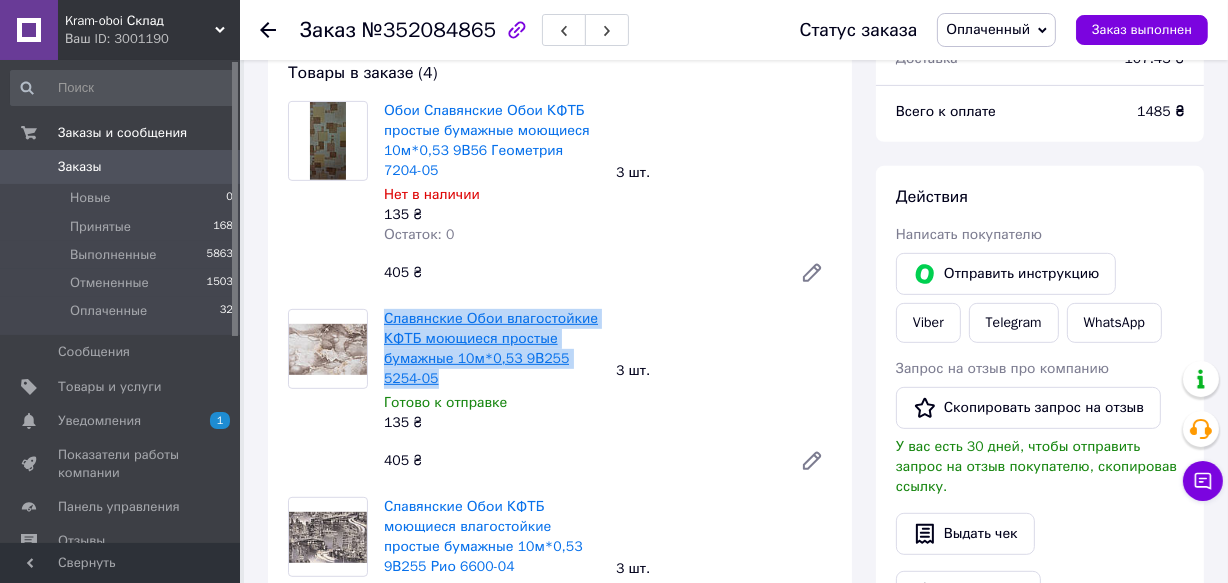 copy on "Славянские Обои влагостойкие КФТБ моющиеся простые бумажные 10м*0,53 9В255 5254-05" 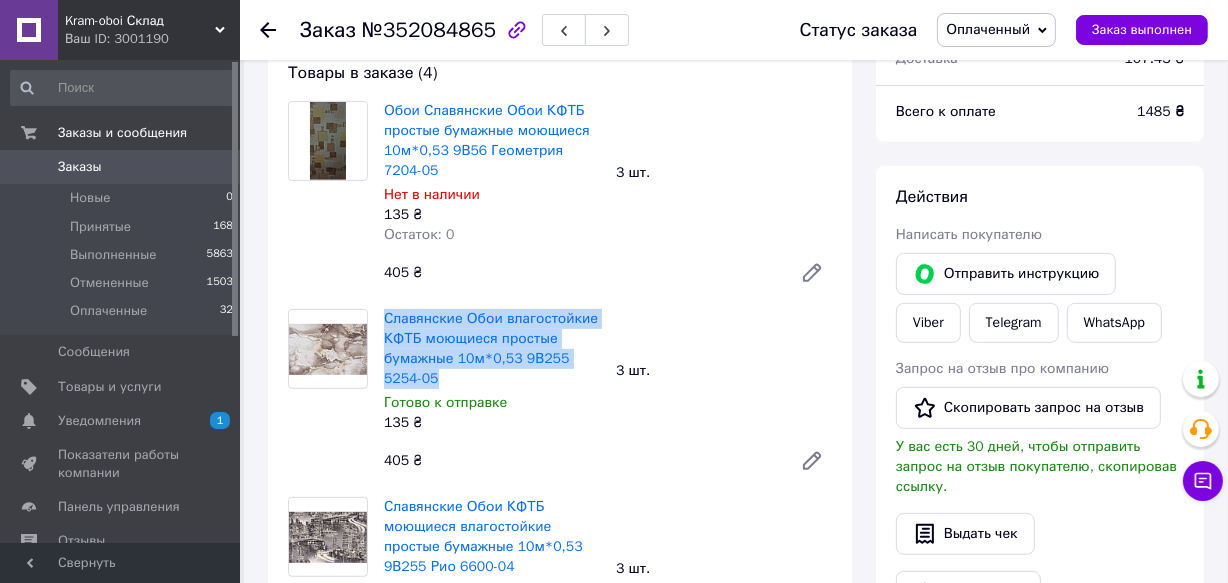 click on "Славянские Обои КФТБ моющиеся влагостойкие простые бумажные 10м*0,53 9В255 Рио 6600-04" at bounding box center [492, 537] 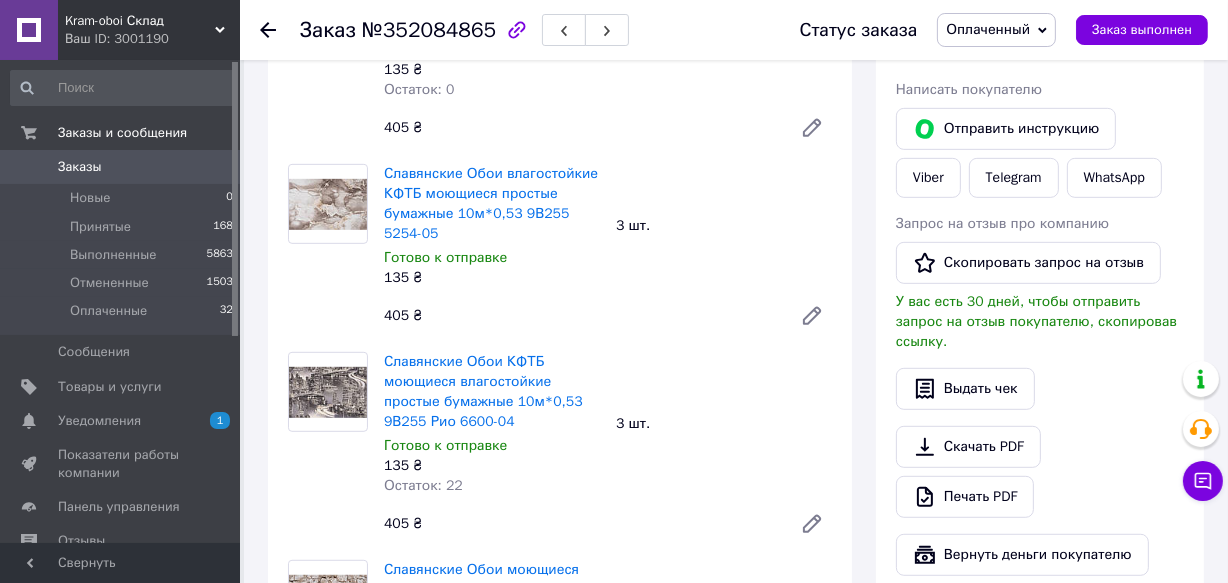 scroll, scrollTop: 909, scrollLeft: 0, axis: vertical 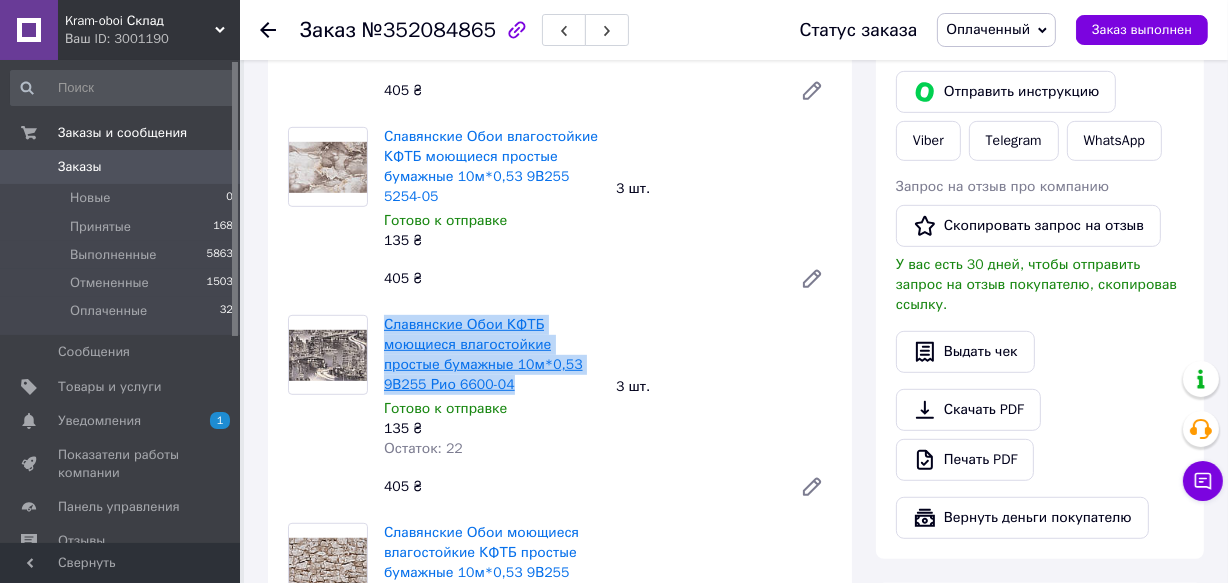 drag, startPoint x: 519, startPoint y: 381, endPoint x: 386, endPoint y: 325, distance: 144.3087 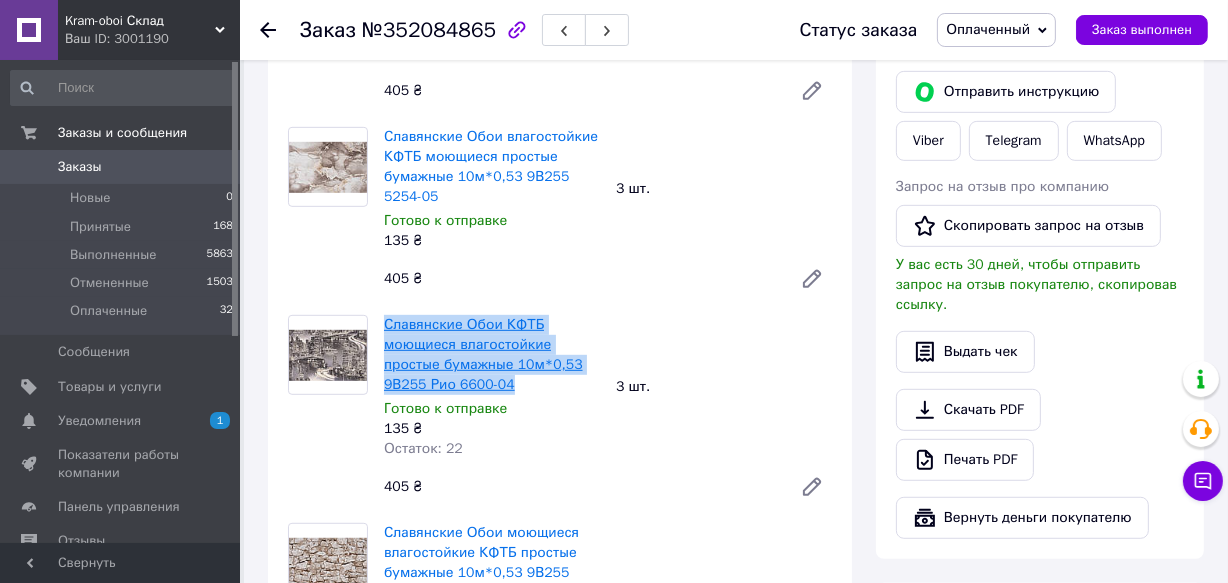 copy on "Славянские Обои КФТБ моющиеся влагостойкие простые бумажные 10м*0,53 9В255 Рио 6600-04" 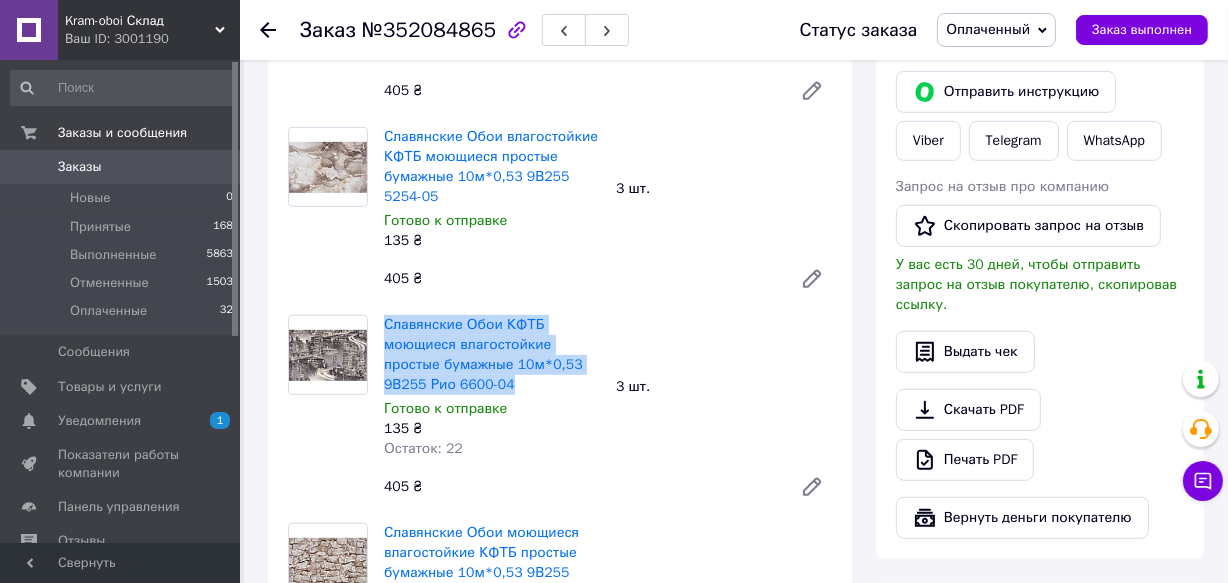 click on "Славянские Обои моющиеся влагостойкие КФТБ простые бумажные 10м*0,53 9В255 Грания 5258-05 Готово к отправке 135 ₴ Остаток: 25 2 шт. 270 ₴" at bounding box center [608, 619] 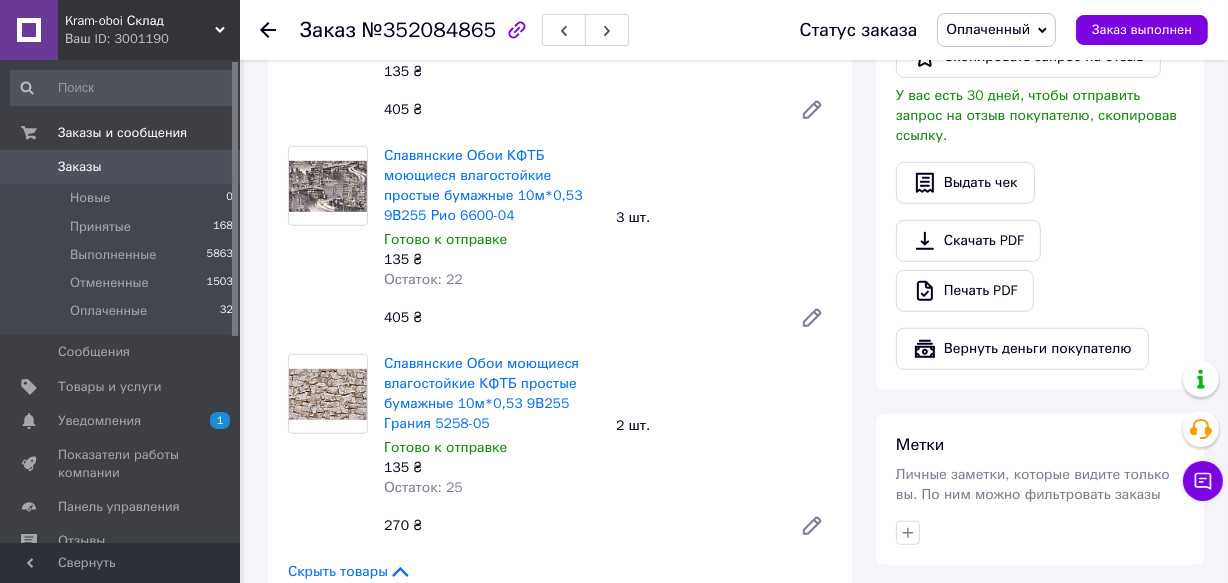 scroll, scrollTop: 1181, scrollLeft: 0, axis: vertical 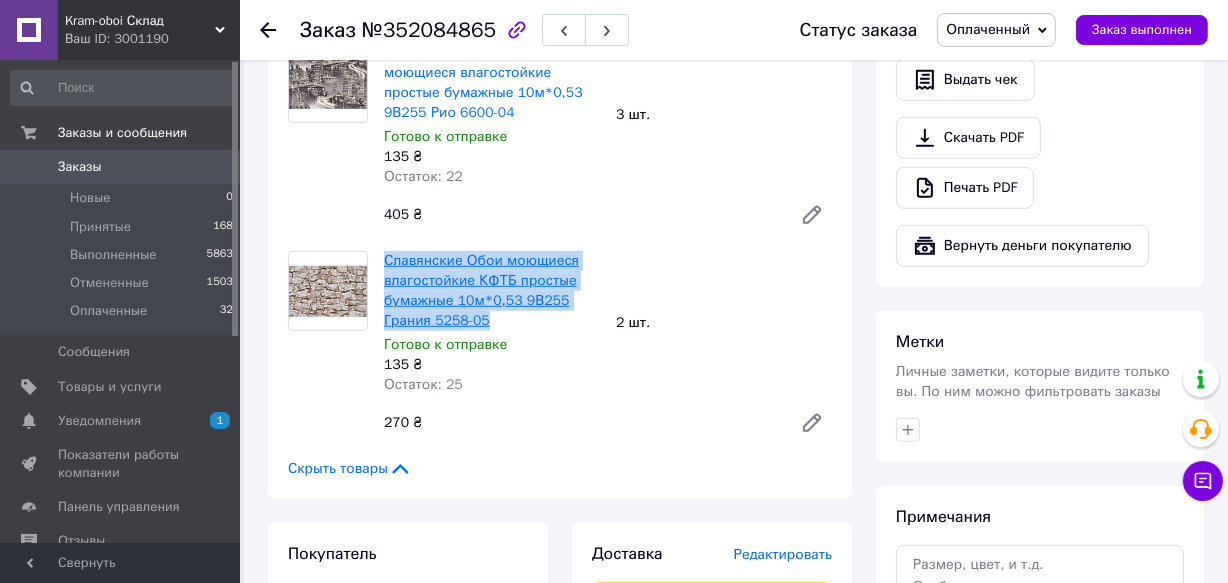 drag, startPoint x: 479, startPoint y: 313, endPoint x: 383, endPoint y: 255, distance: 112.1606 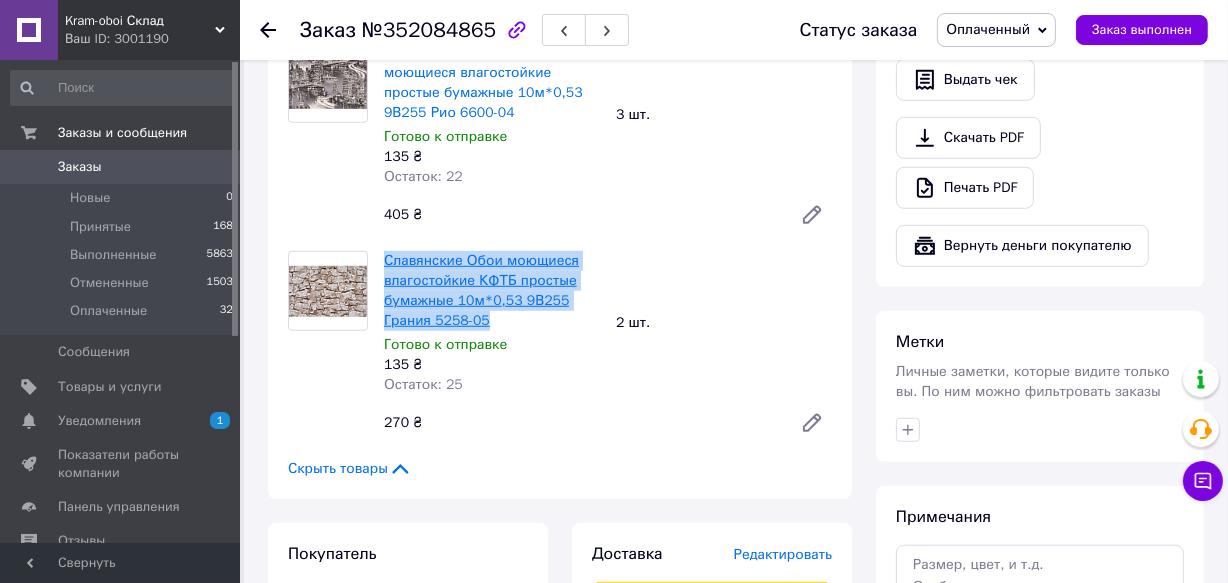 copy on "Славянские Обои моющиеся влагостойкие КФТБ простые бумажные 10м*0,53 9В255 Грания 5258-05" 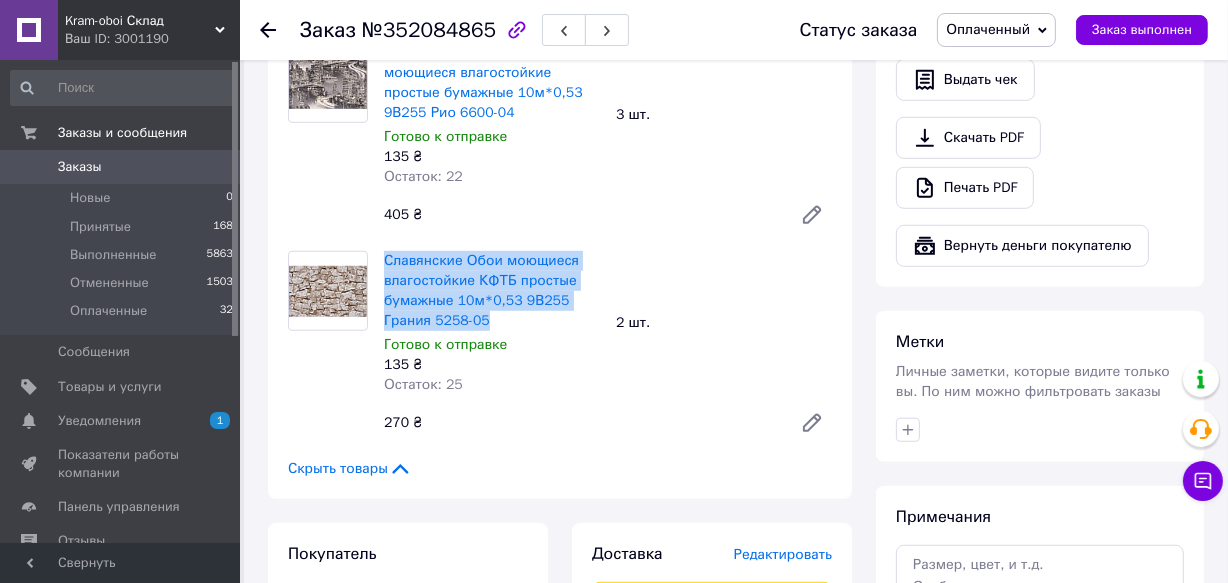 click on "Заказы" at bounding box center [80, 167] 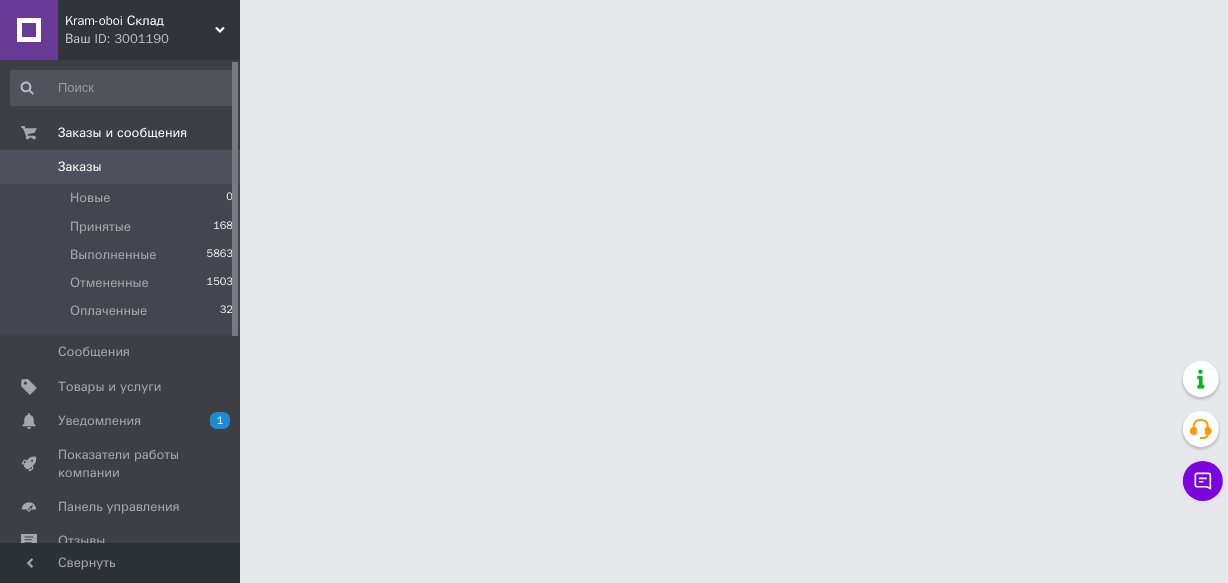 scroll, scrollTop: 0, scrollLeft: 0, axis: both 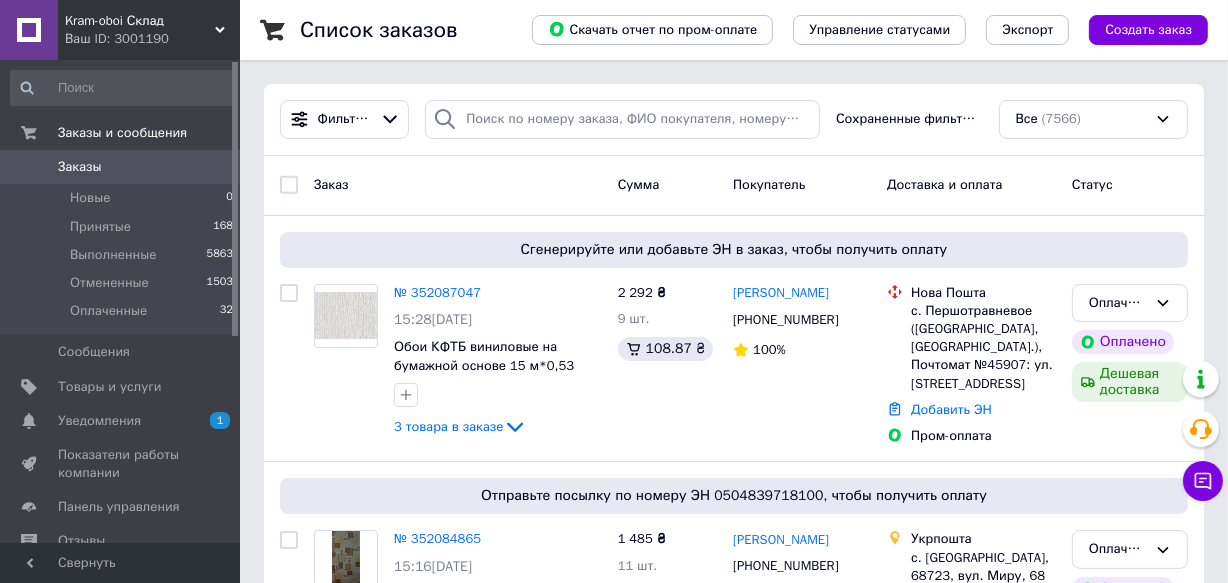 click 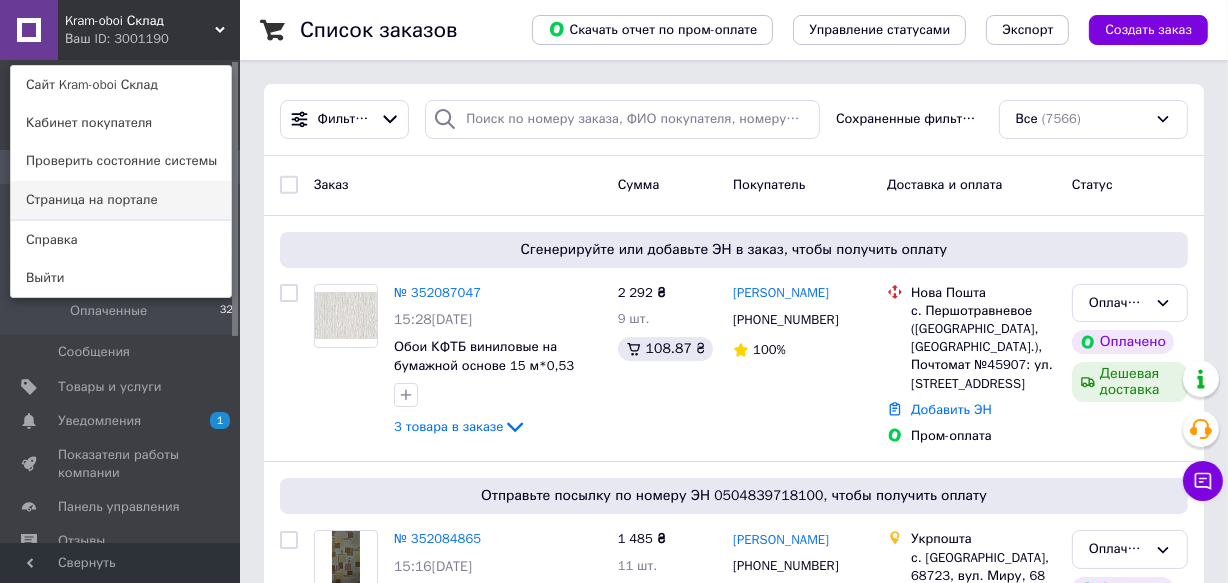 click on "Страница на портале" at bounding box center (121, 200) 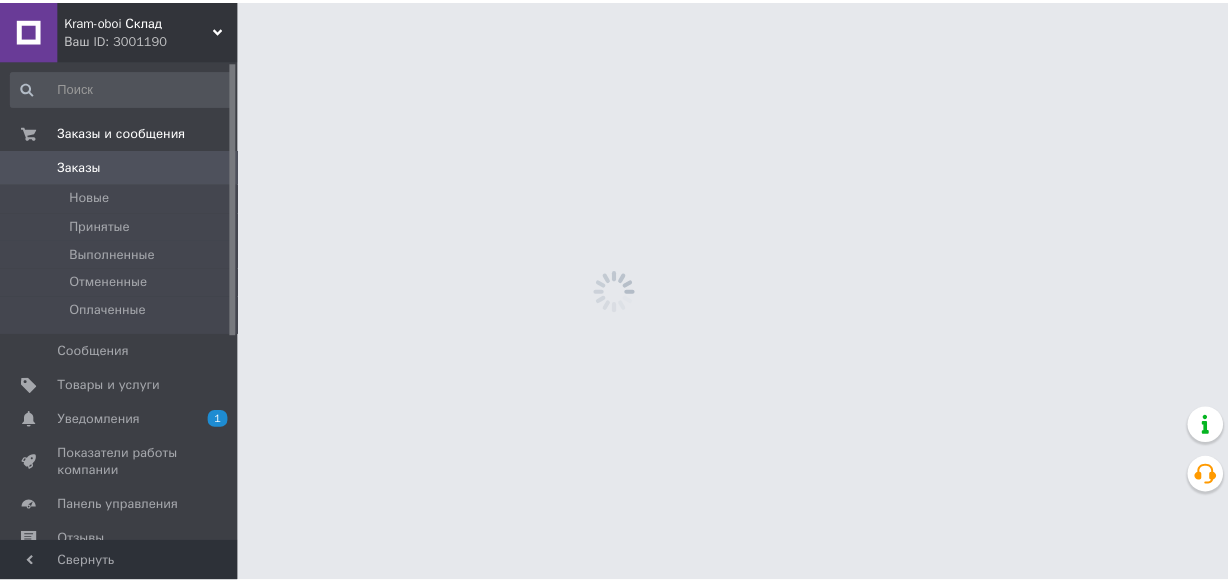 scroll, scrollTop: 0, scrollLeft: 0, axis: both 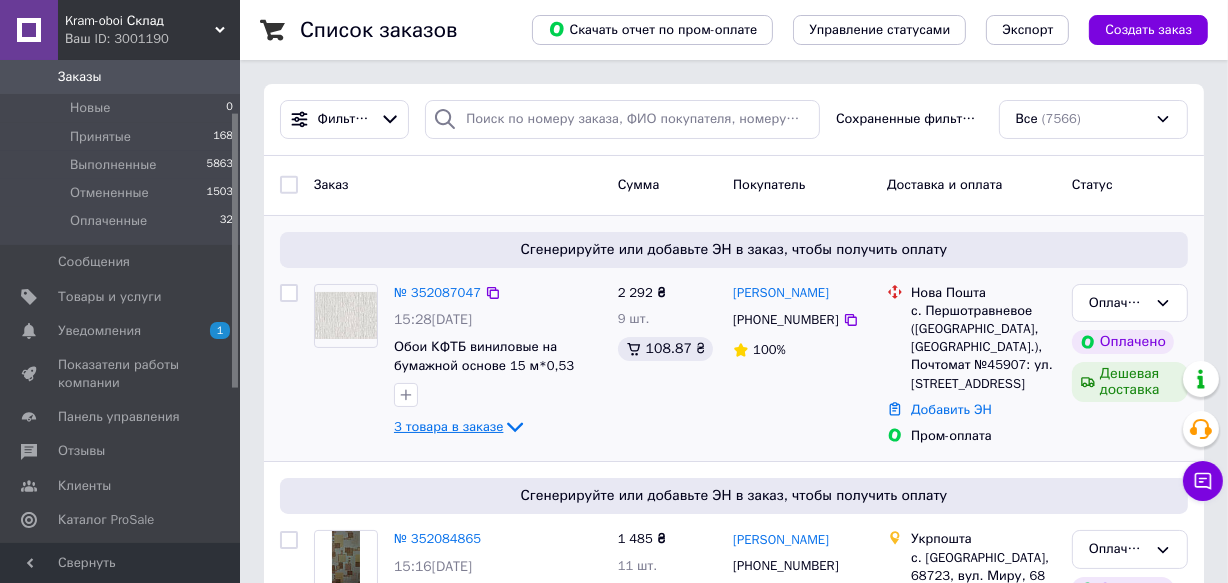 click on "3 товара в заказе" at bounding box center (448, 426) 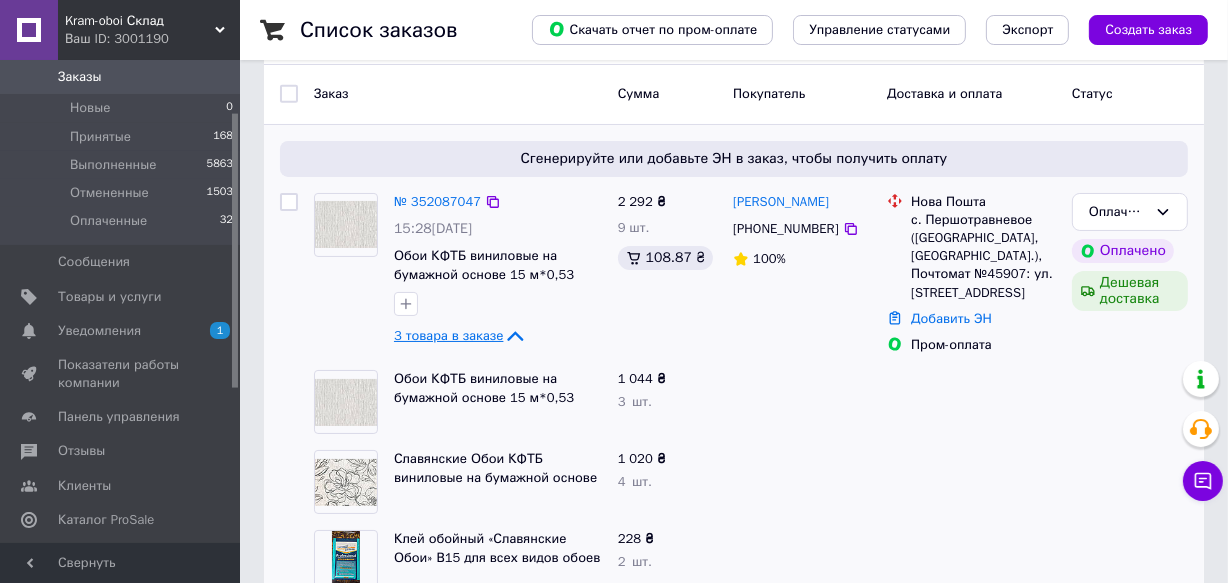 scroll, scrollTop: 90, scrollLeft: 0, axis: vertical 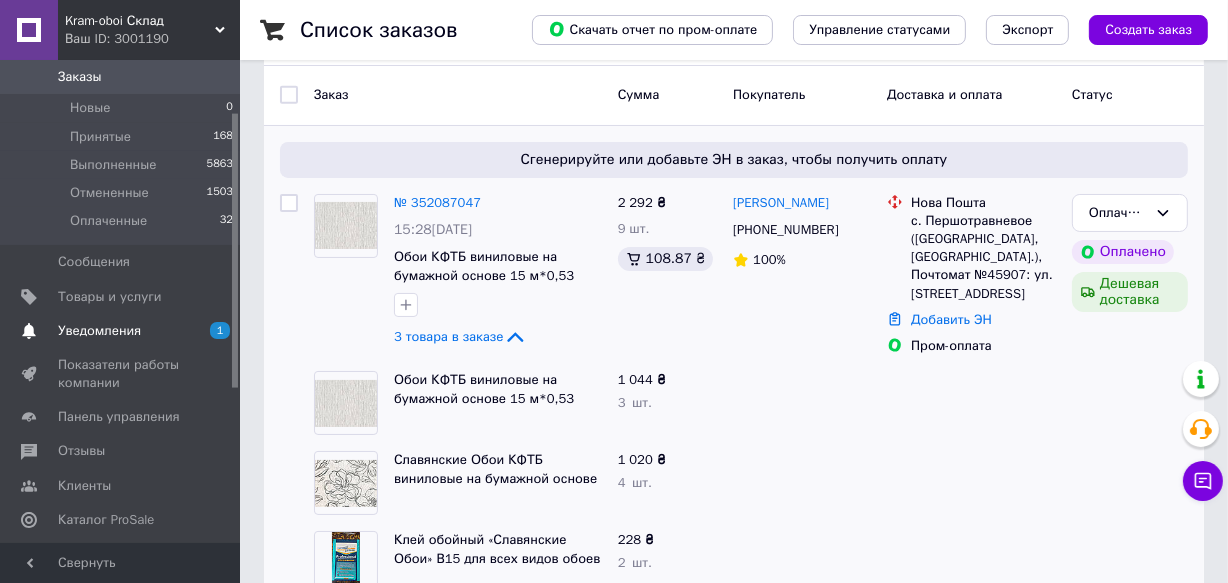 click on "Уведомления" at bounding box center [99, 331] 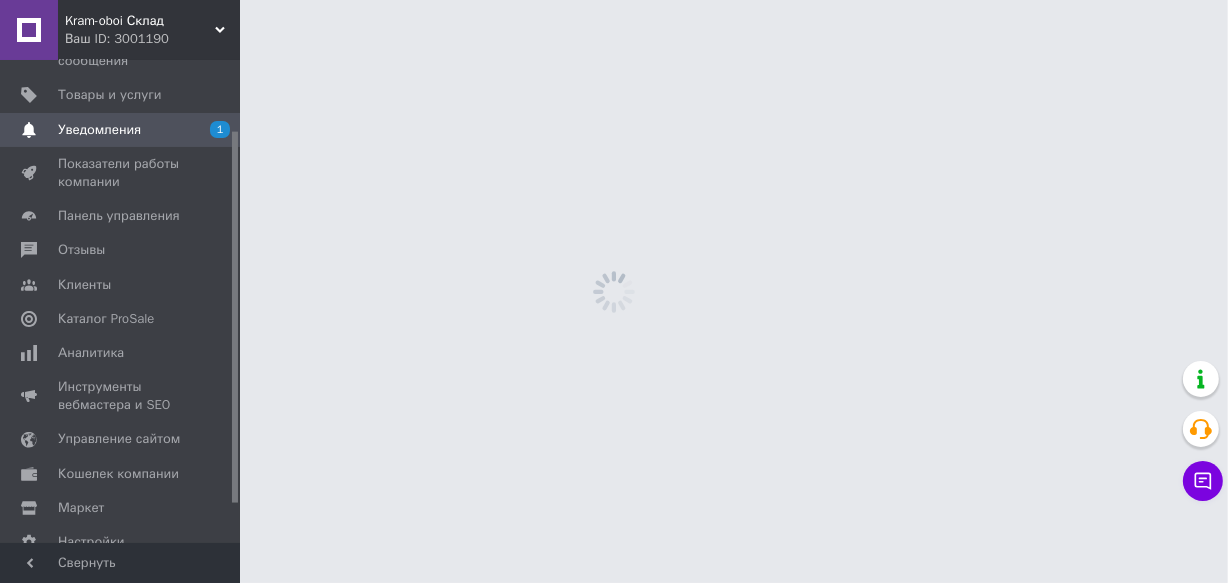 scroll, scrollTop: 0, scrollLeft: 0, axis: both 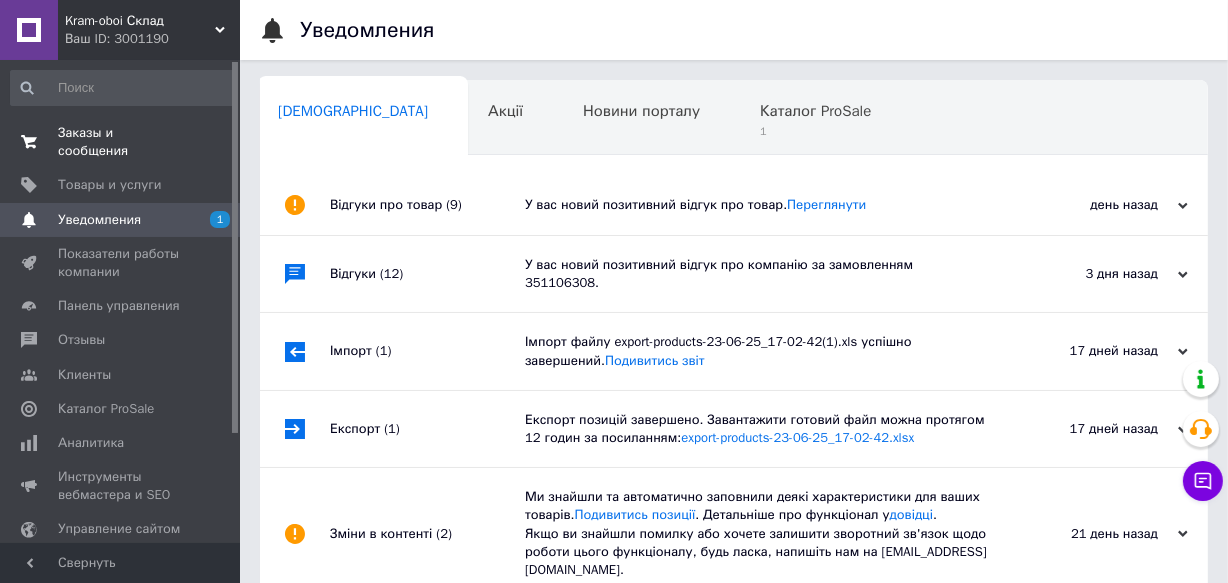 click on "Заказы и сообщения" at bounding box center [121, 142] 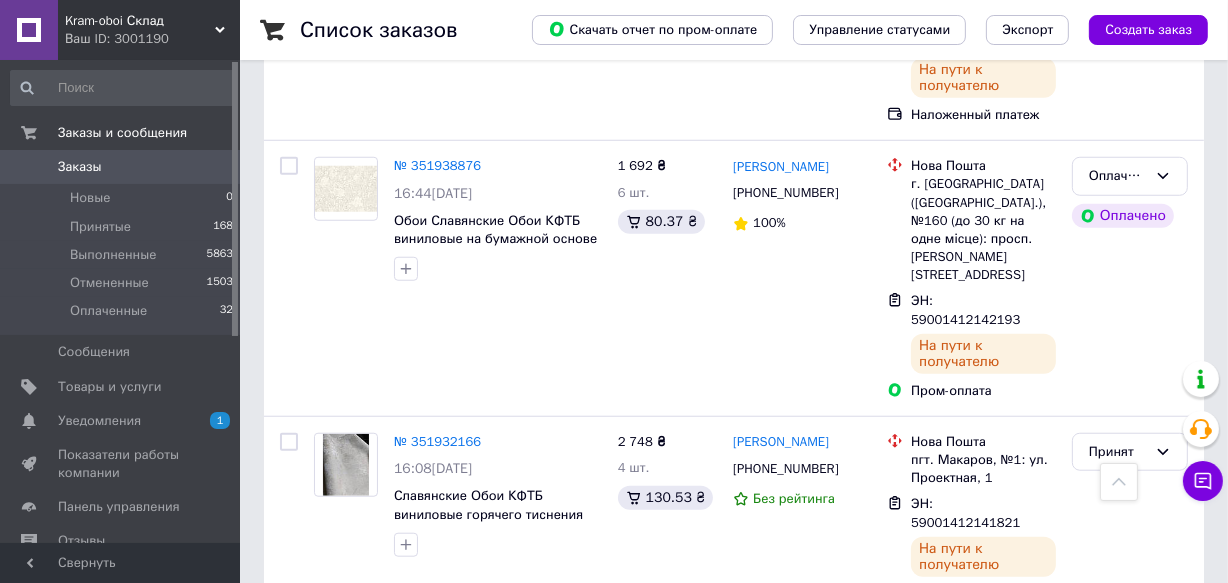 scroll, scrollTop: 1454, scrollLeft: 0, axis: vertical 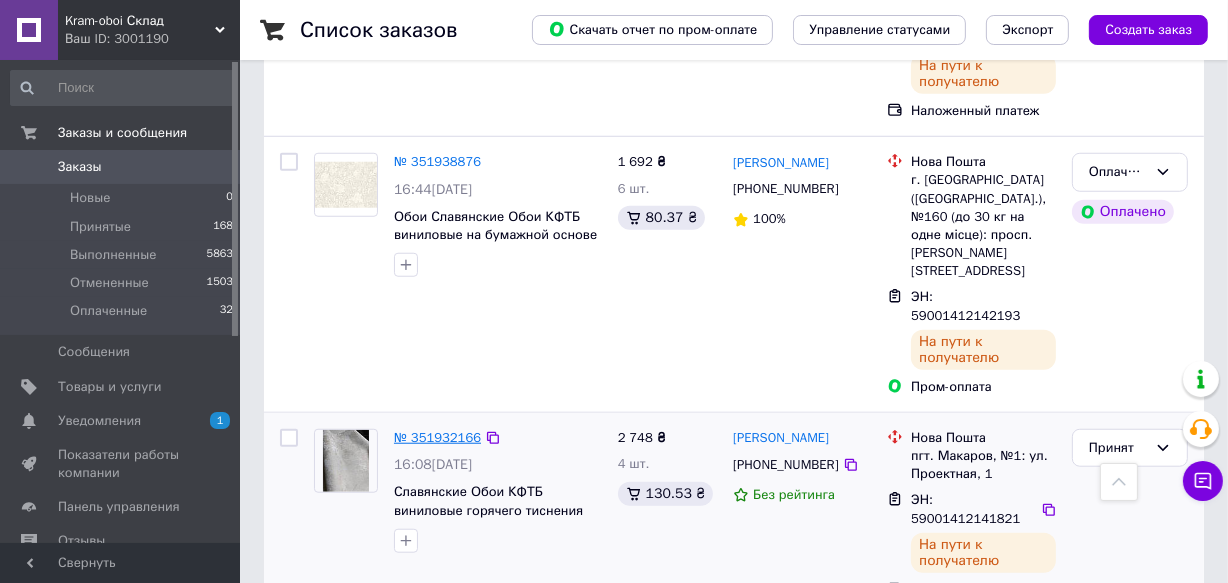 click on "№ 351932166" at bounding box center [437, 437] 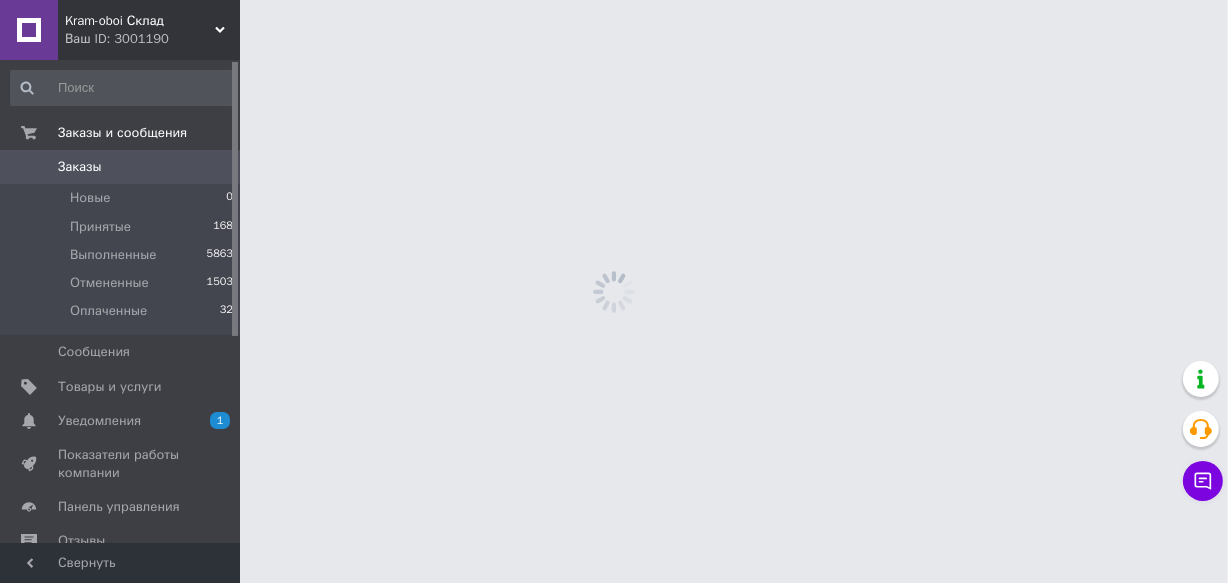 scroll, scrollTop: 0, scrollLeft: 0, axis: both 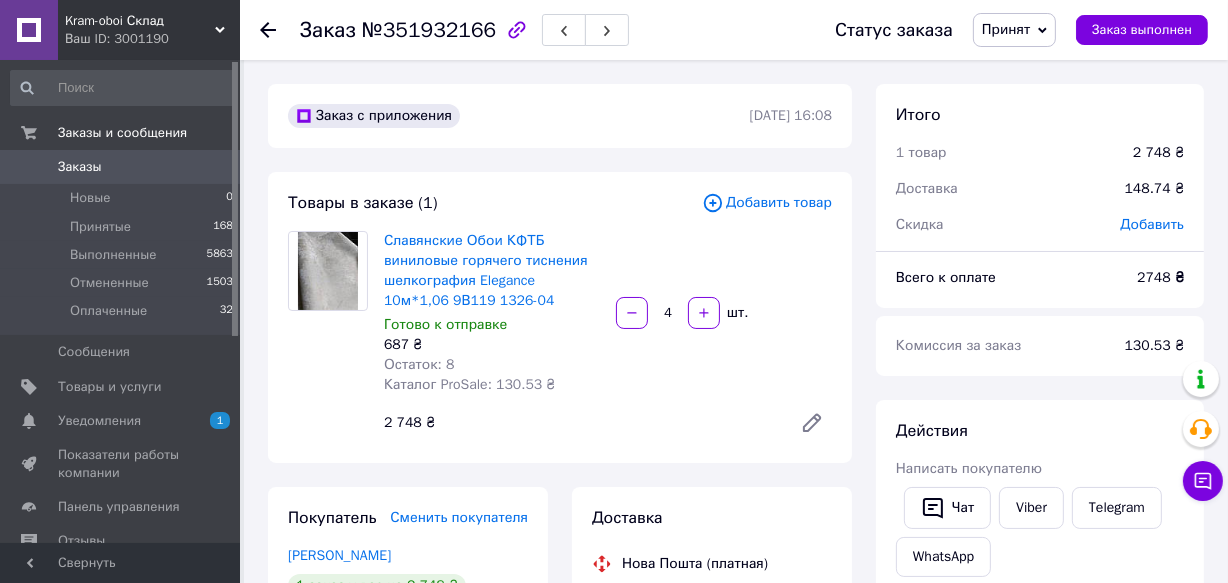 click 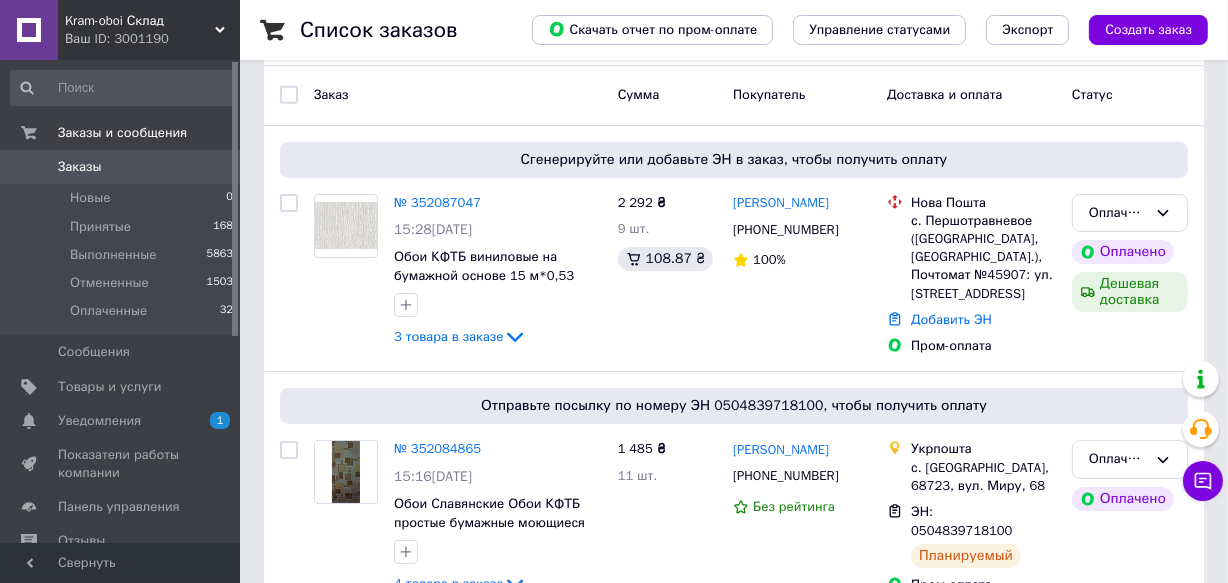 scroll, scrollTop: 0, scrollLeft: 0, axis: both 